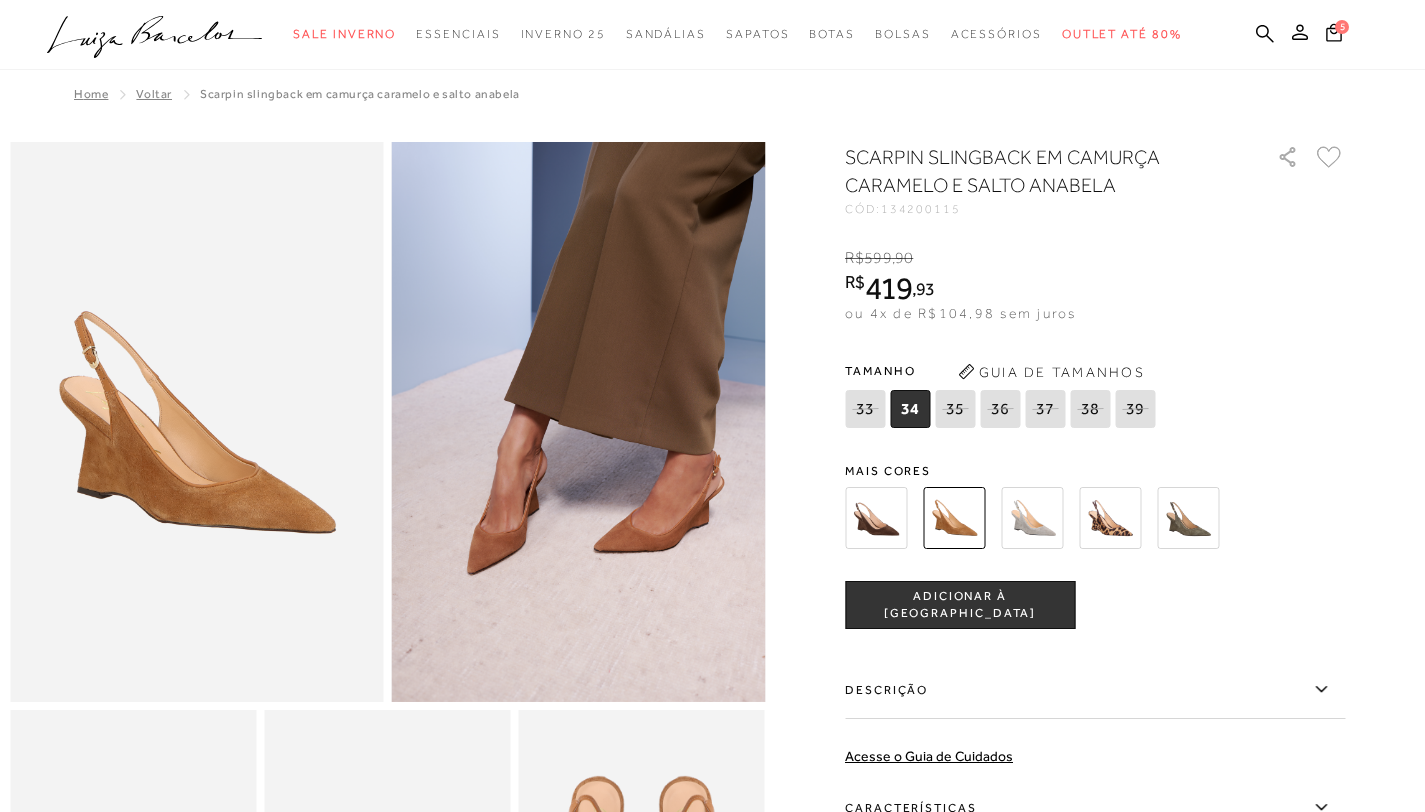 scroll, scrollTop: 0, scrollLeft: 0, axis: both 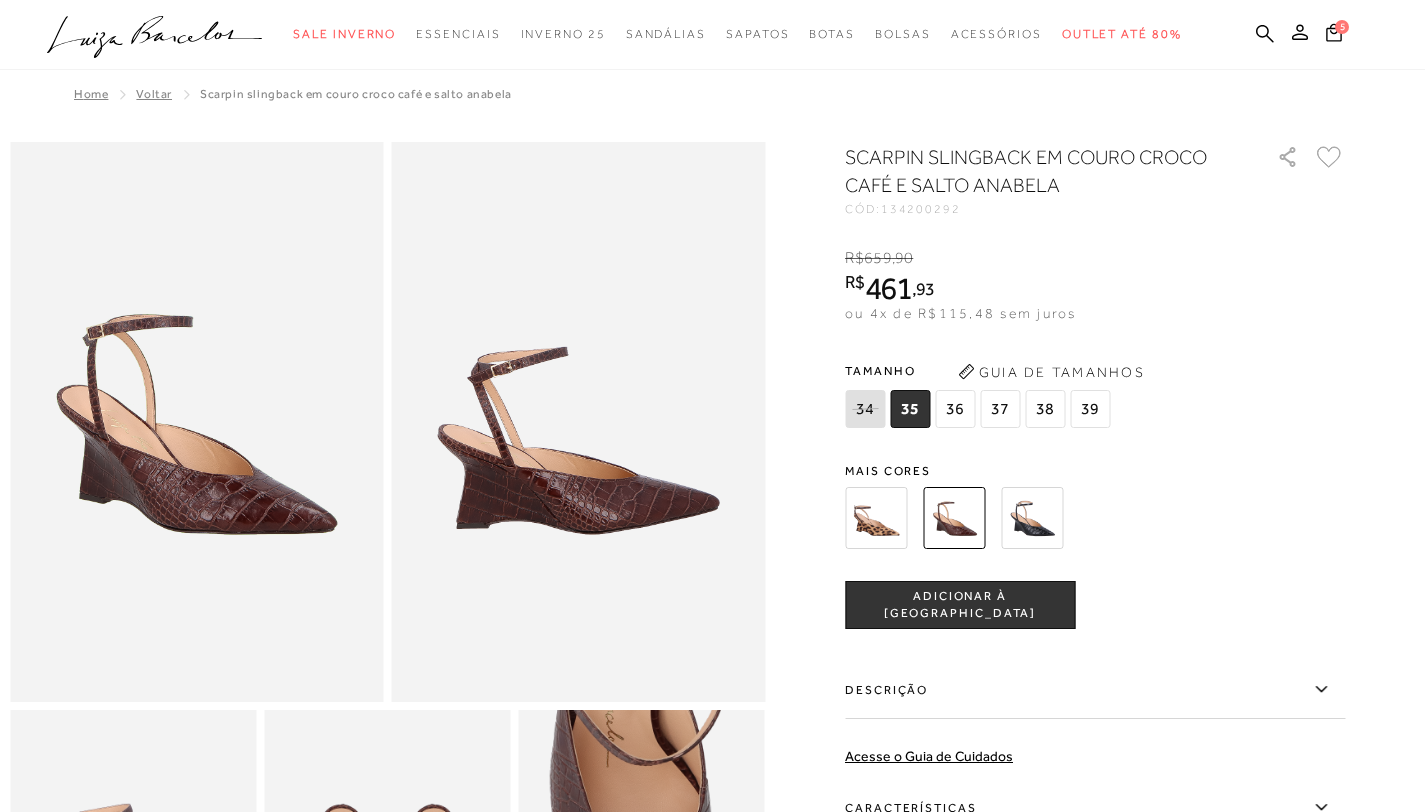 click at bounding box center [1032, 518] 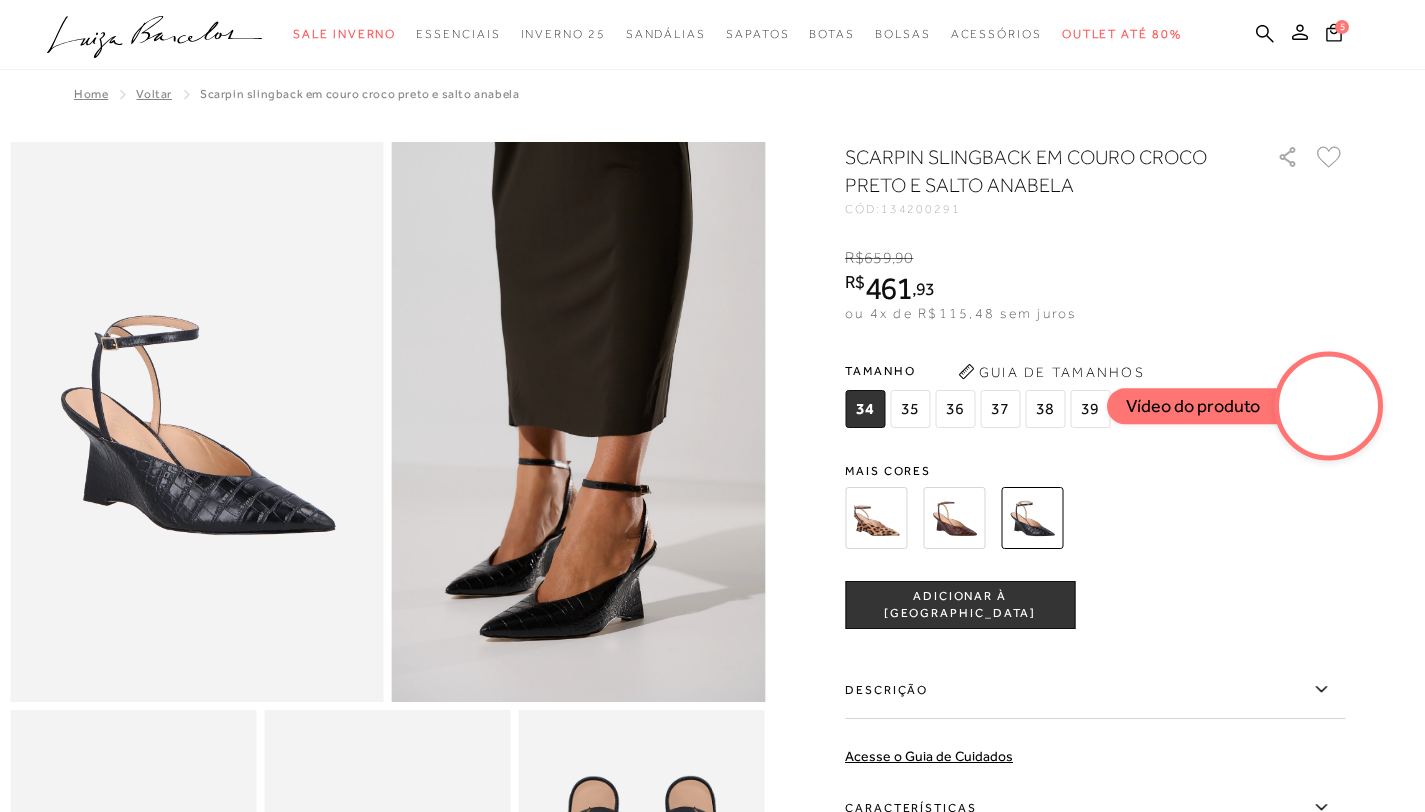 scroll, scrollTop: 265, scrollLeft: 0, axis: vertical 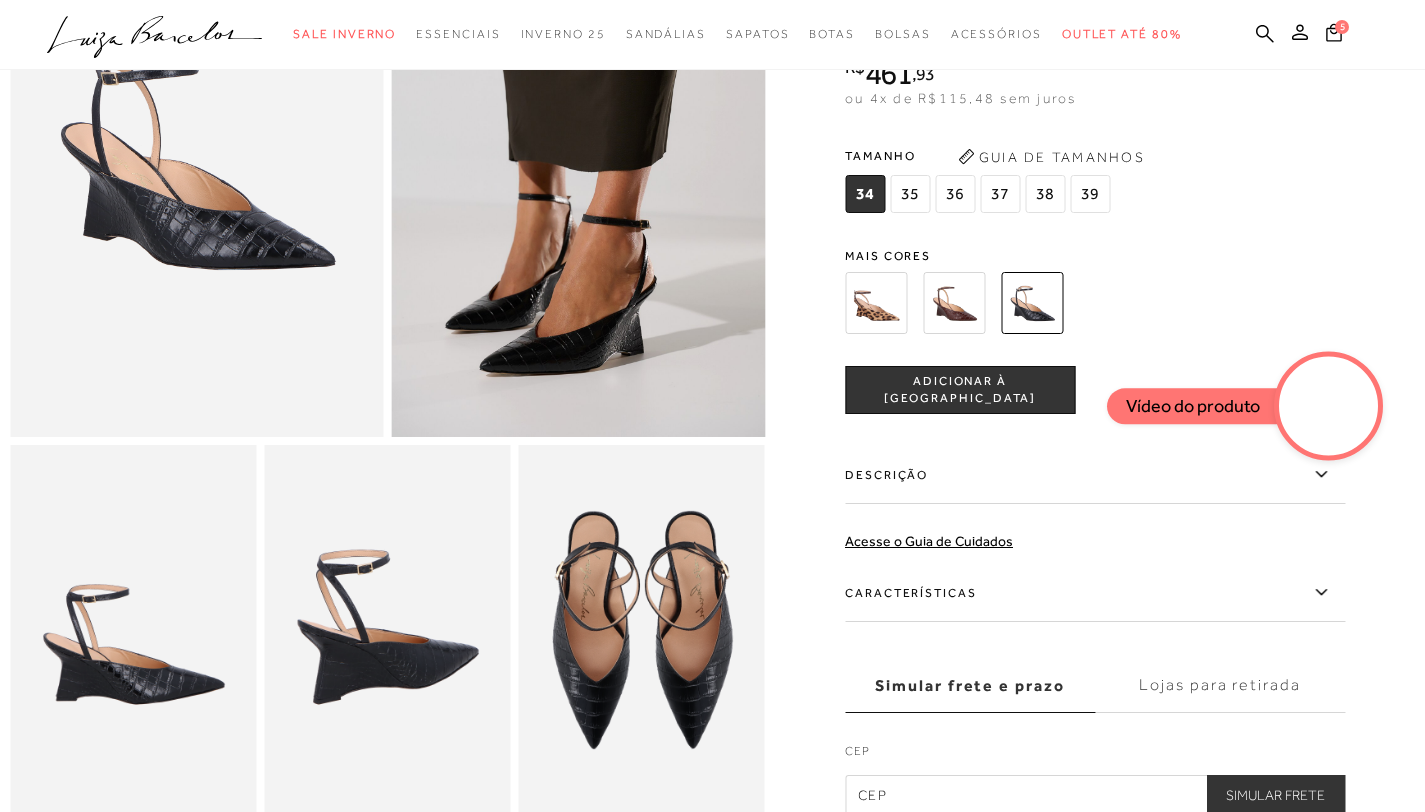 click on "36" at bounding box center (955, 194) 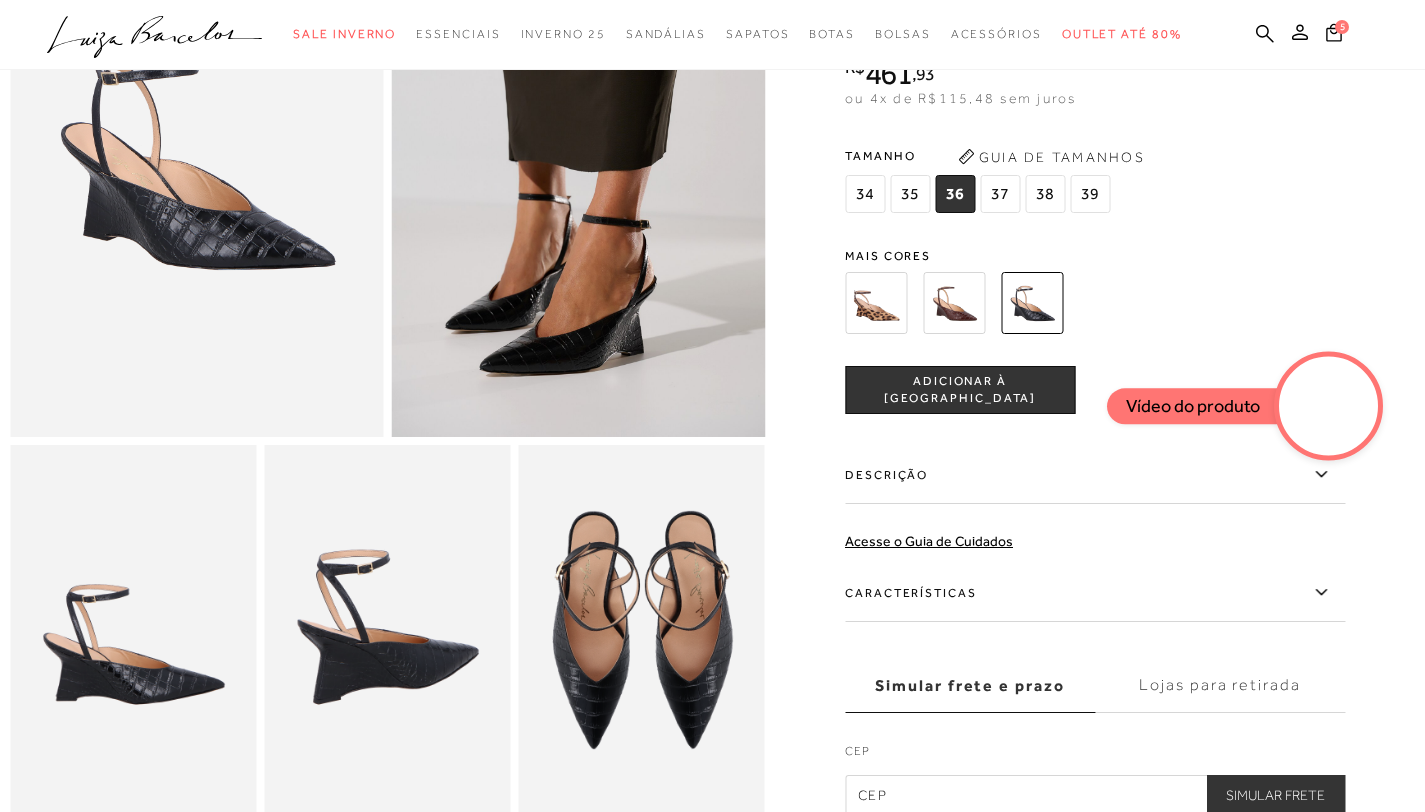 click on "ADICIONAR À [GEOGRAPHIC_DATA]" at bounding box center (960, 389) 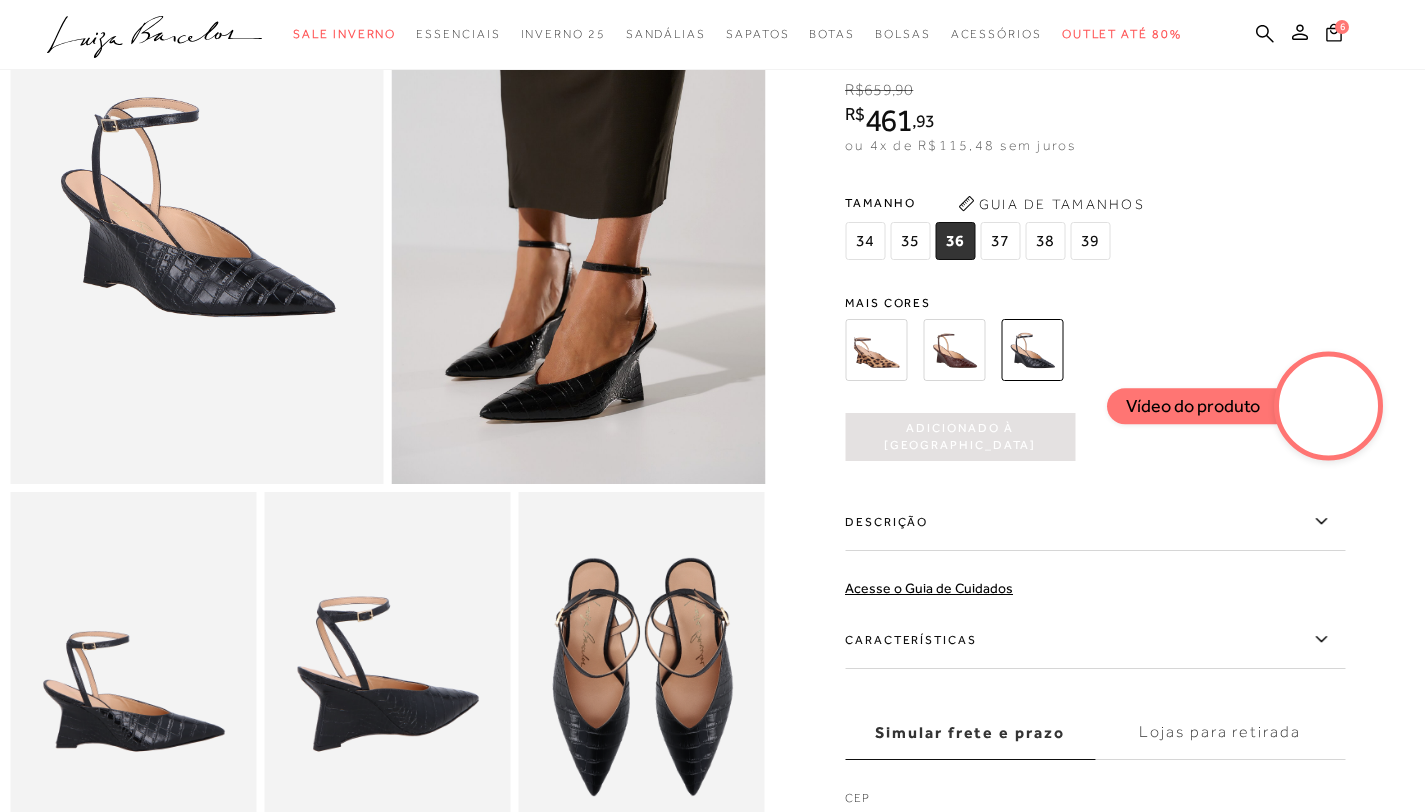 scroll, scrollTop: 207, scrollLeft: 0, axis: vertical 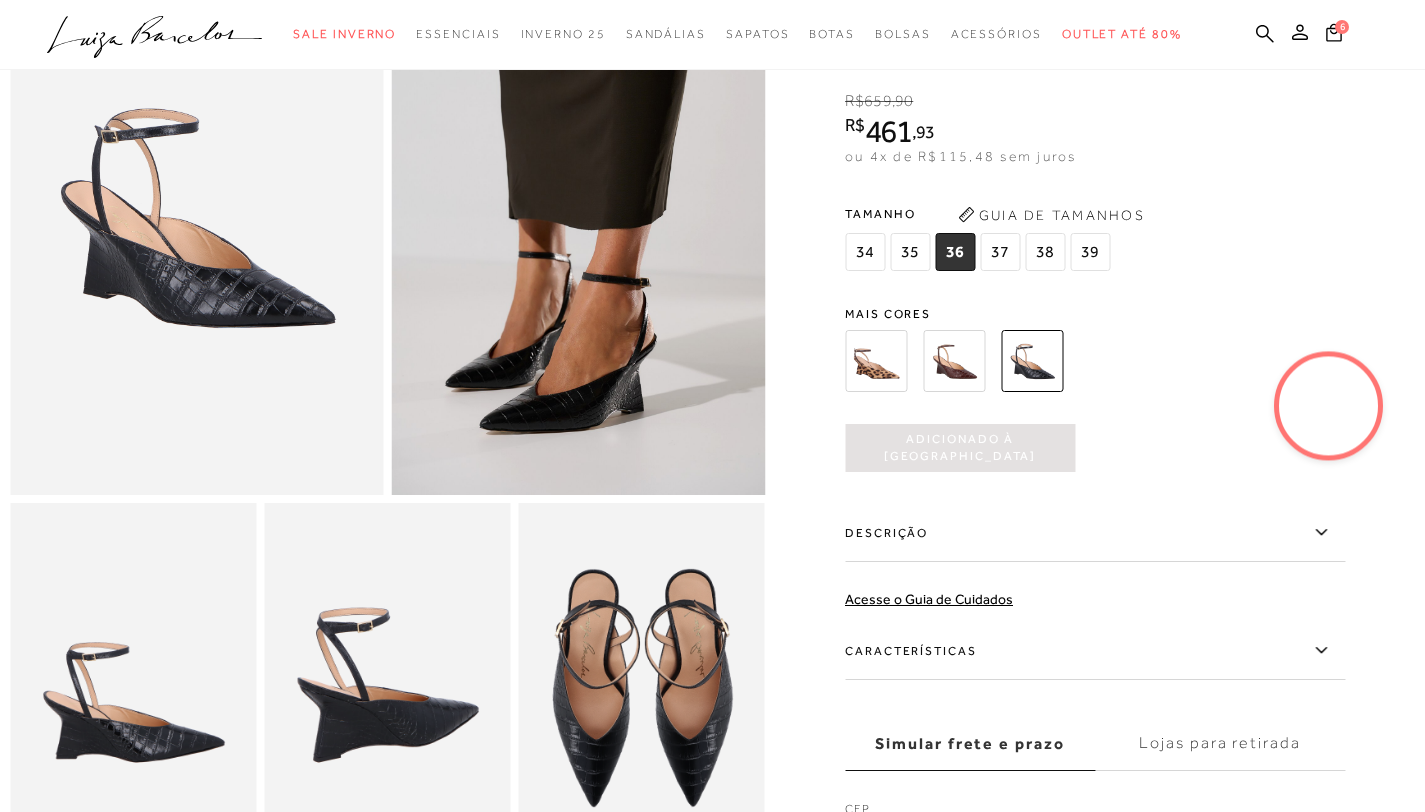 click on "R$ 659 , 90
R$ 461 , 93
ou 4x de R$115,48 sem juros
De  R$659,90
Por:  R$461,93" at bounding box center (1095, 128) 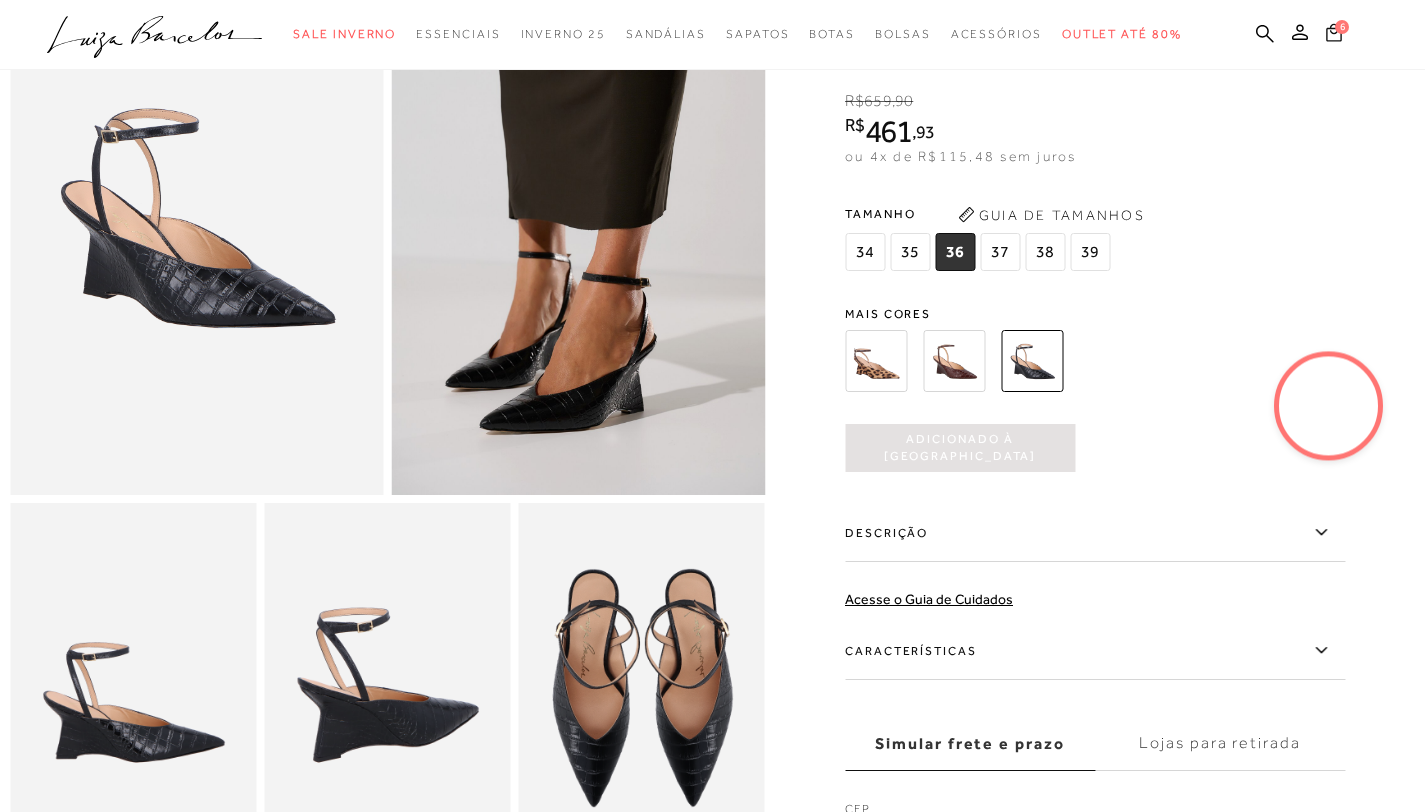 click 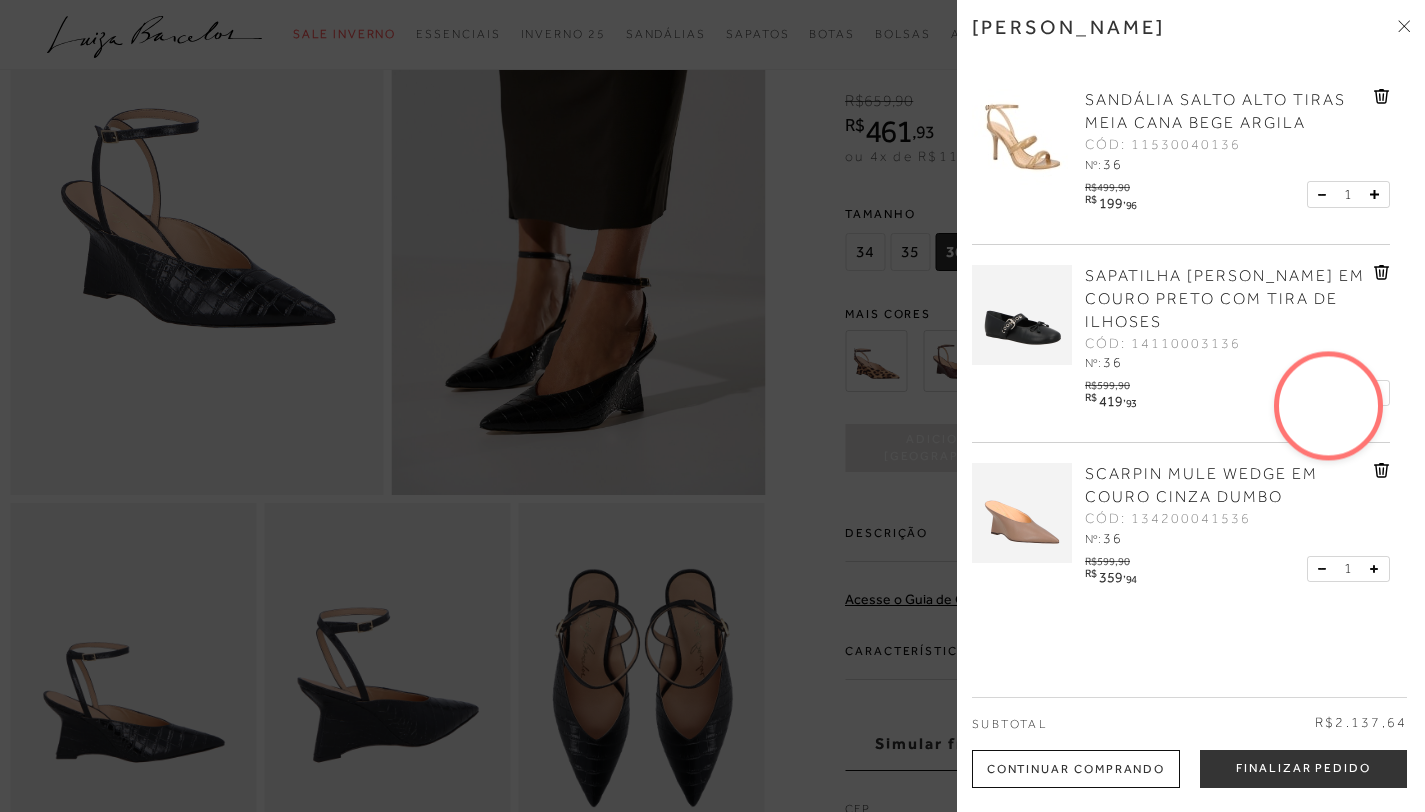 click 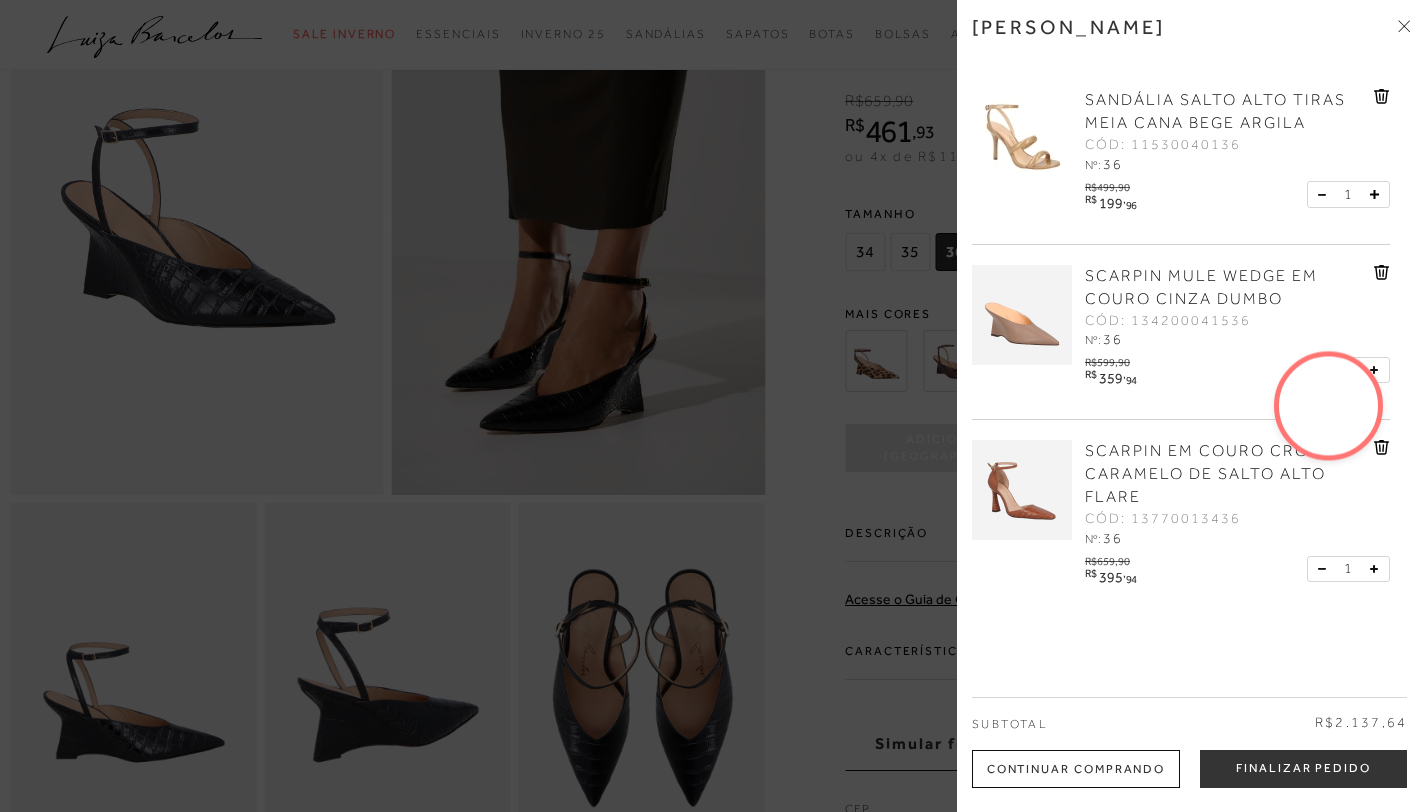 click 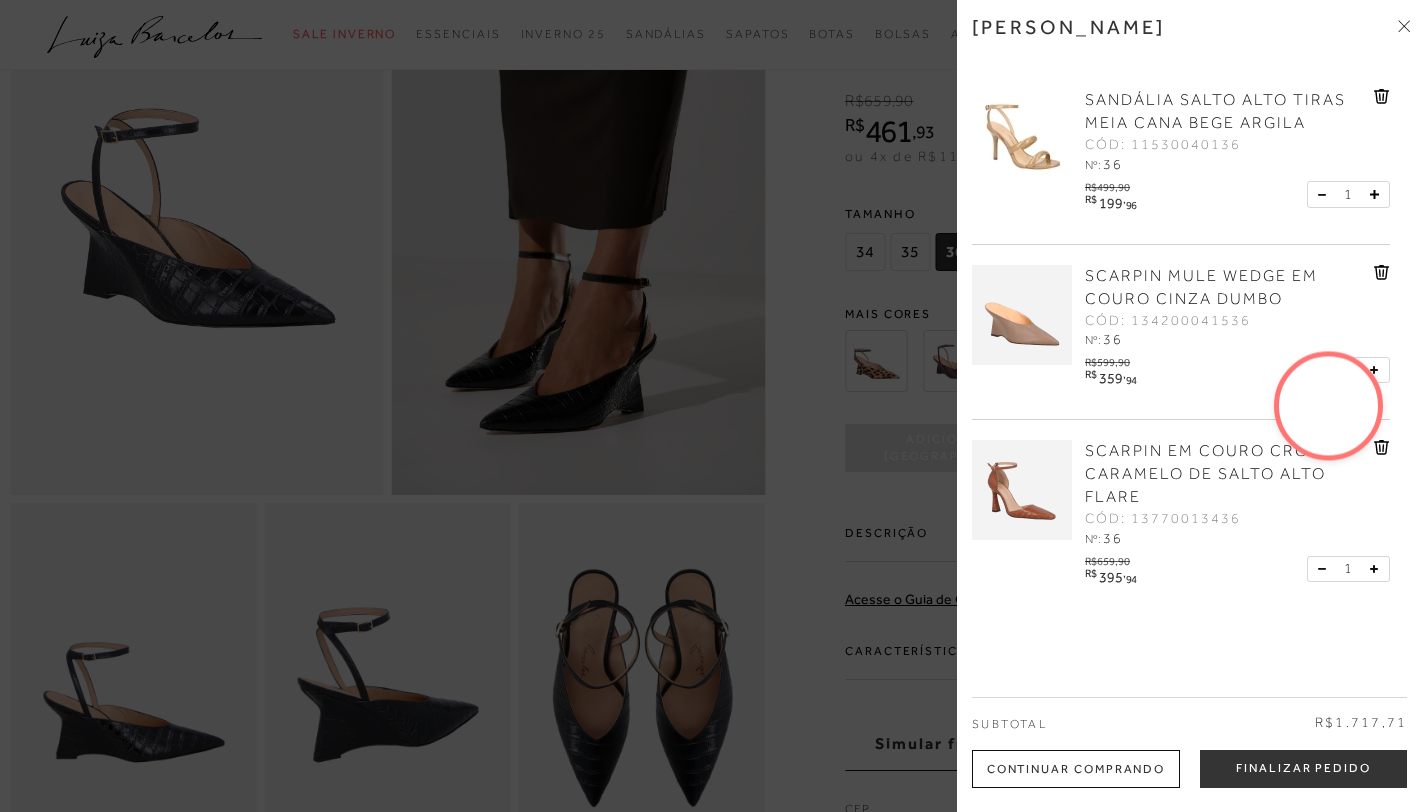 scroll, scrollTop: 39, scrollLeft: 0, axis: vertical 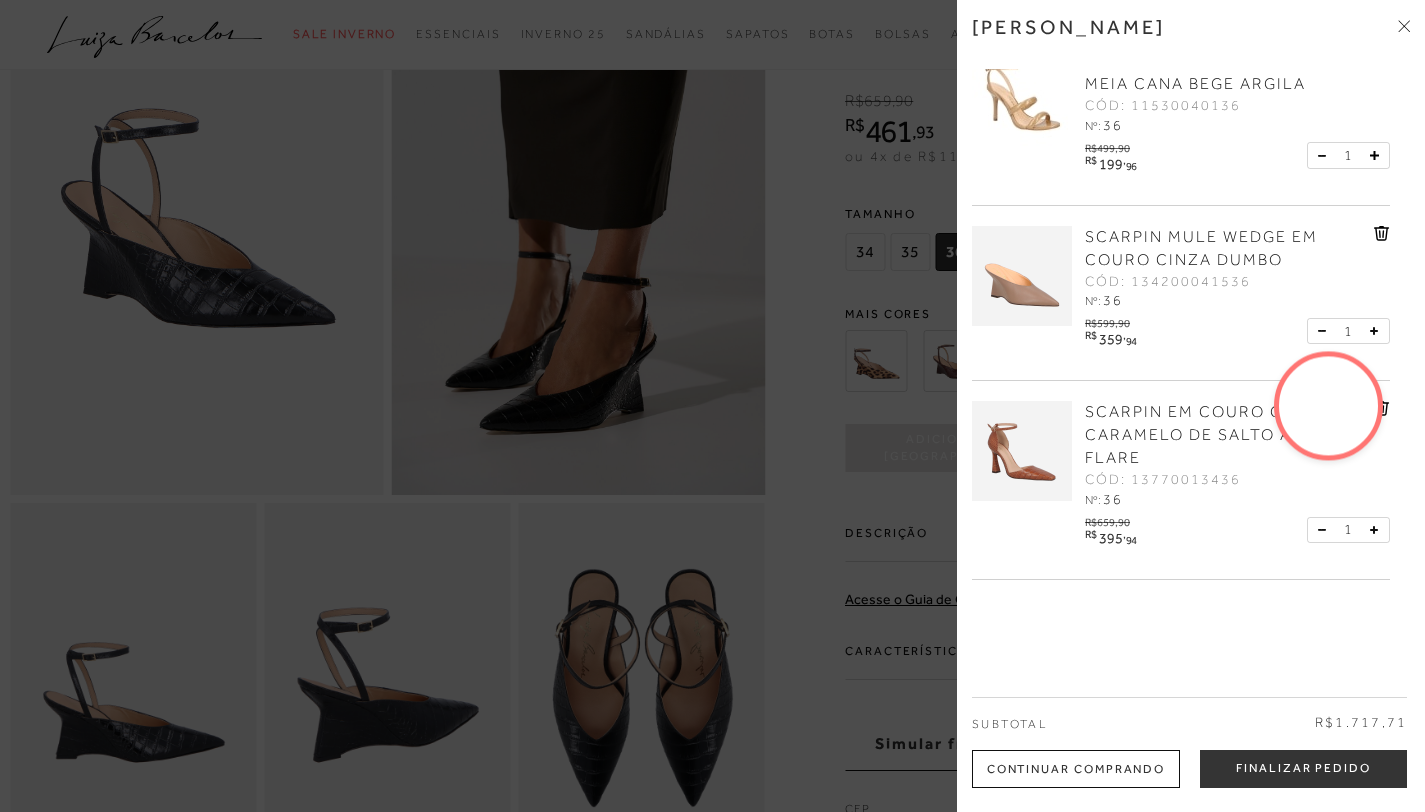 click 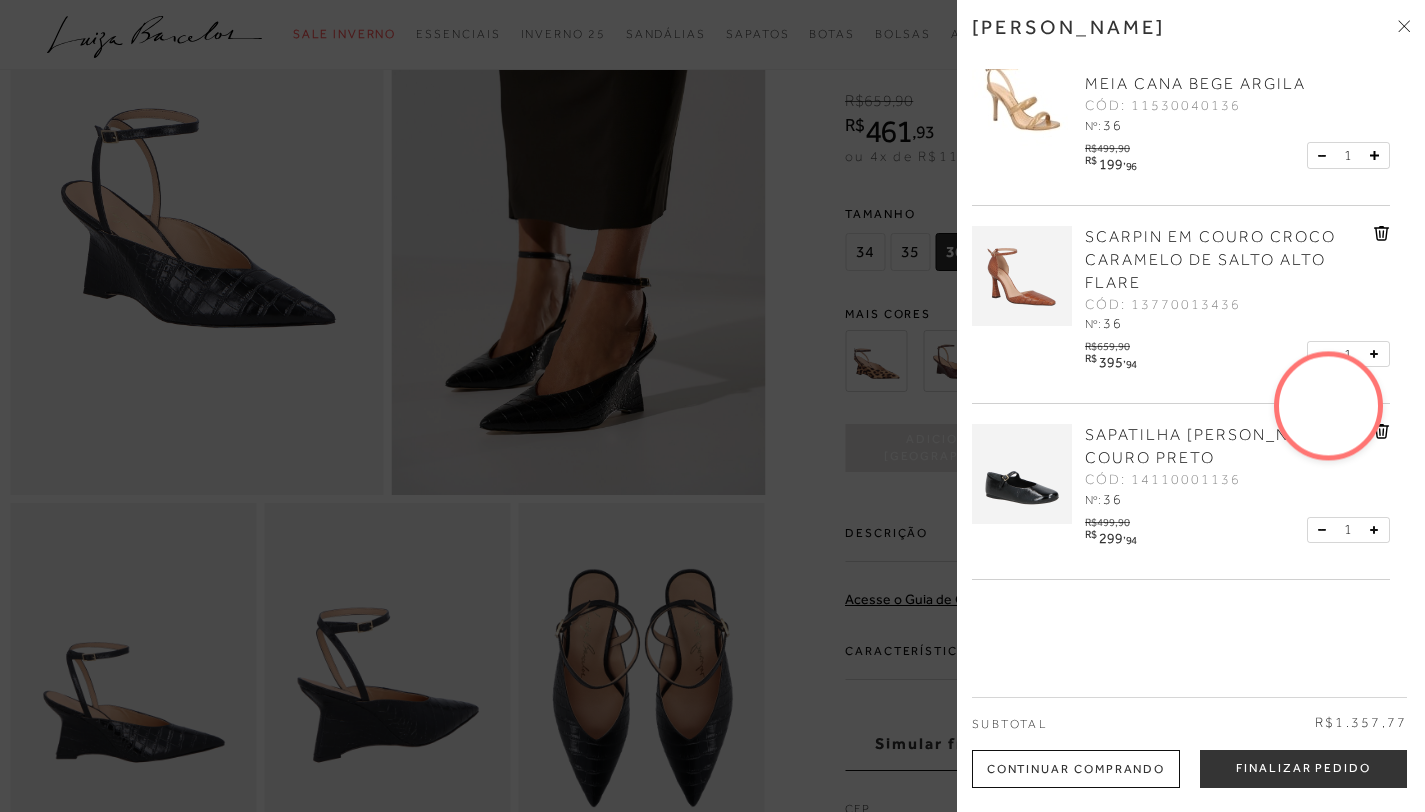 click 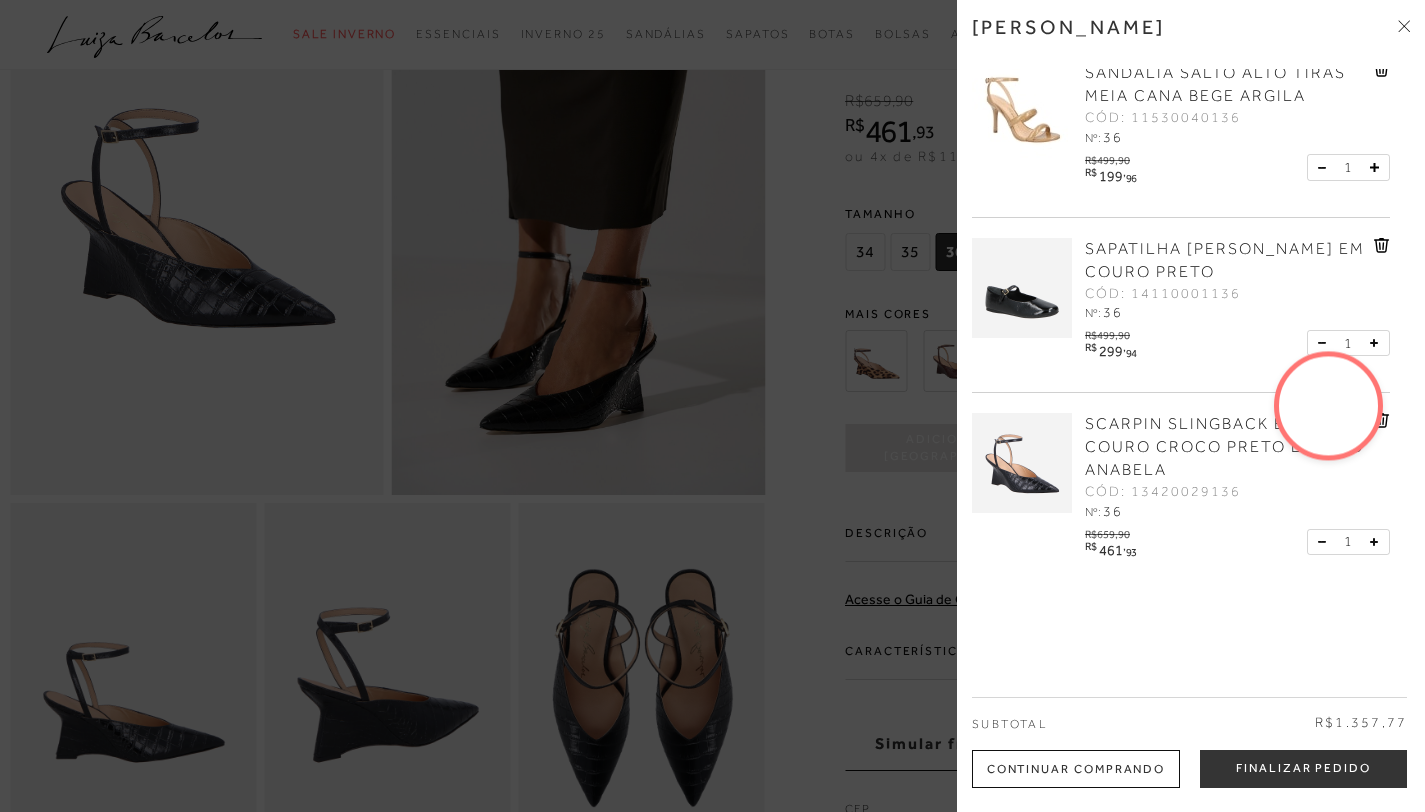 scroll, scrollTop: 27, scrollLeft: 0, axis: vertical 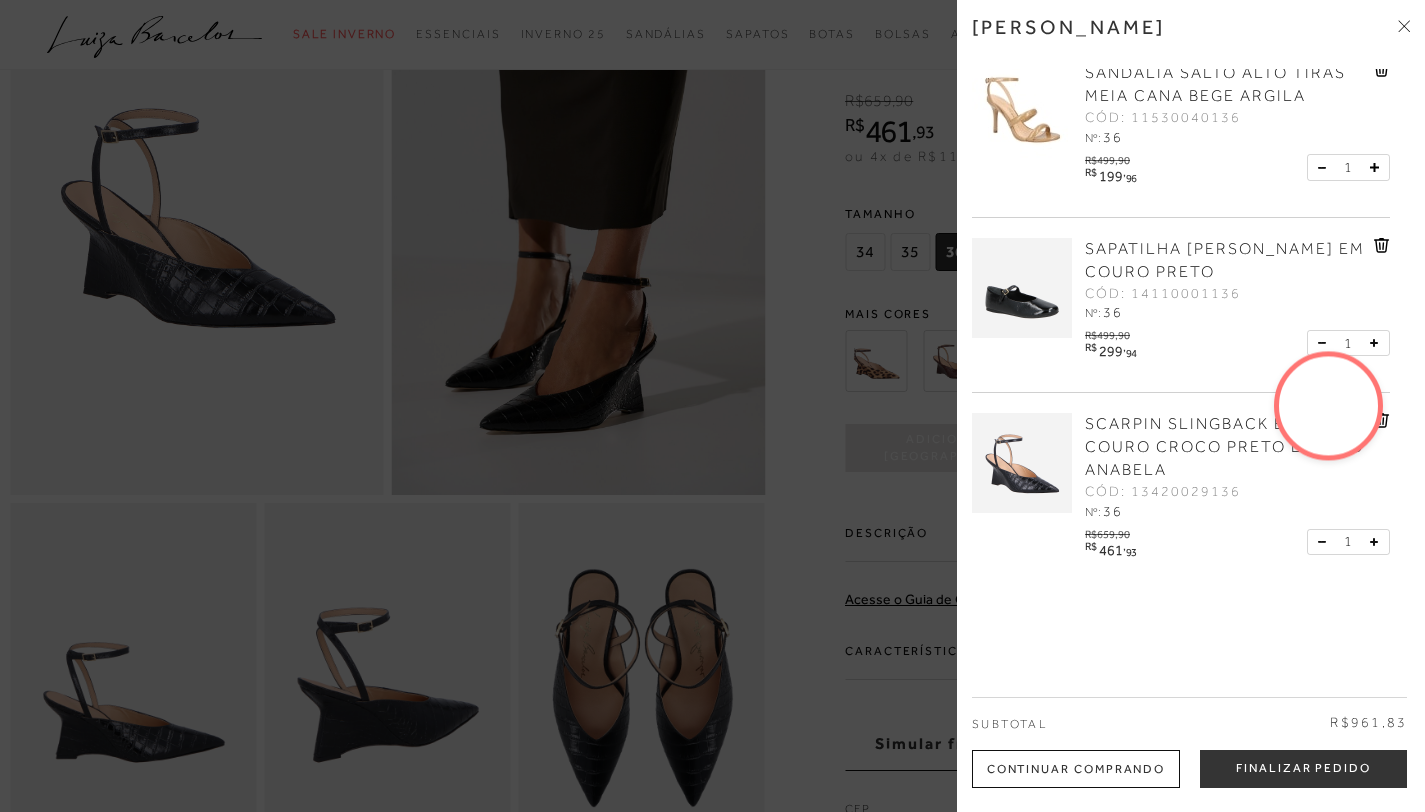 click 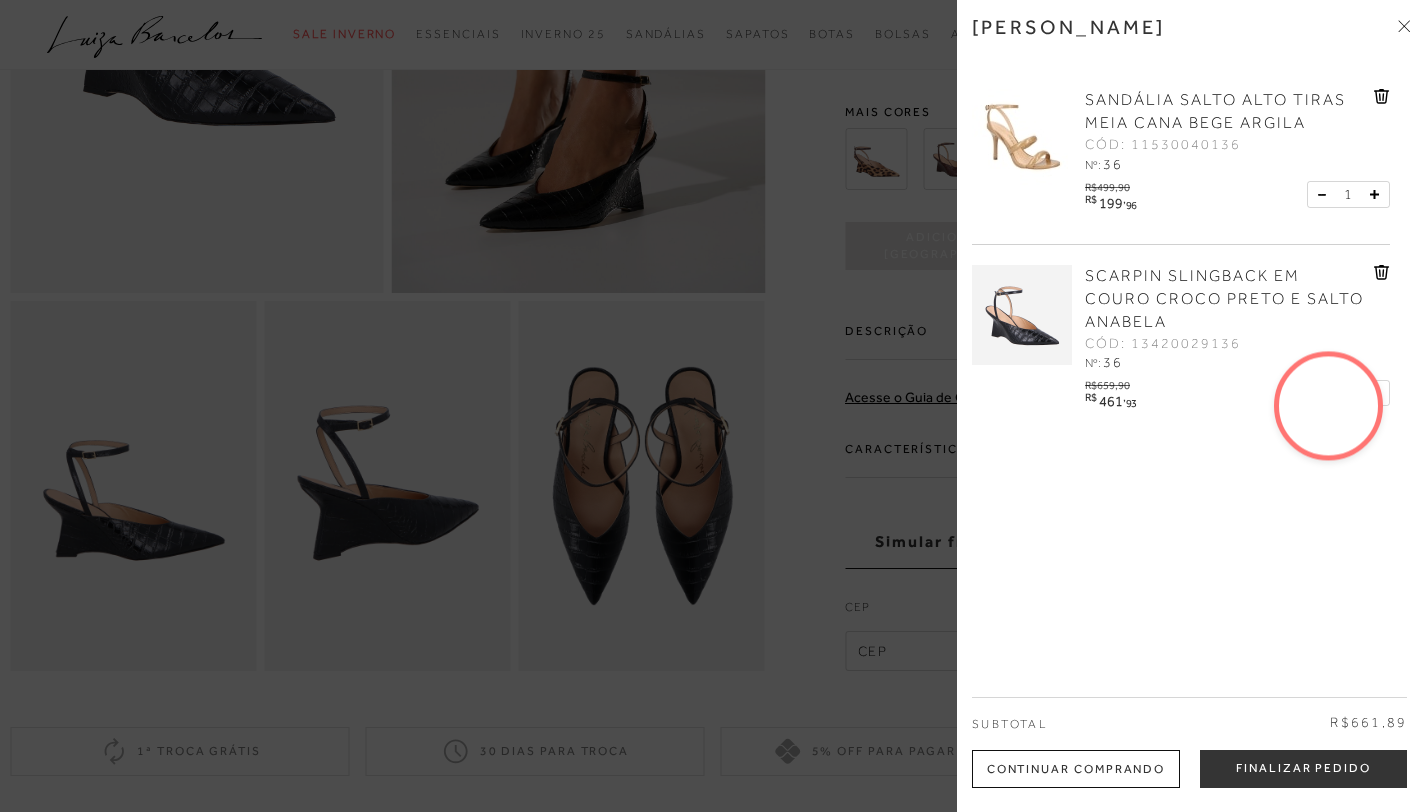 scroll, scrollTop: 419, scrollLeft: 0, axis: vertical 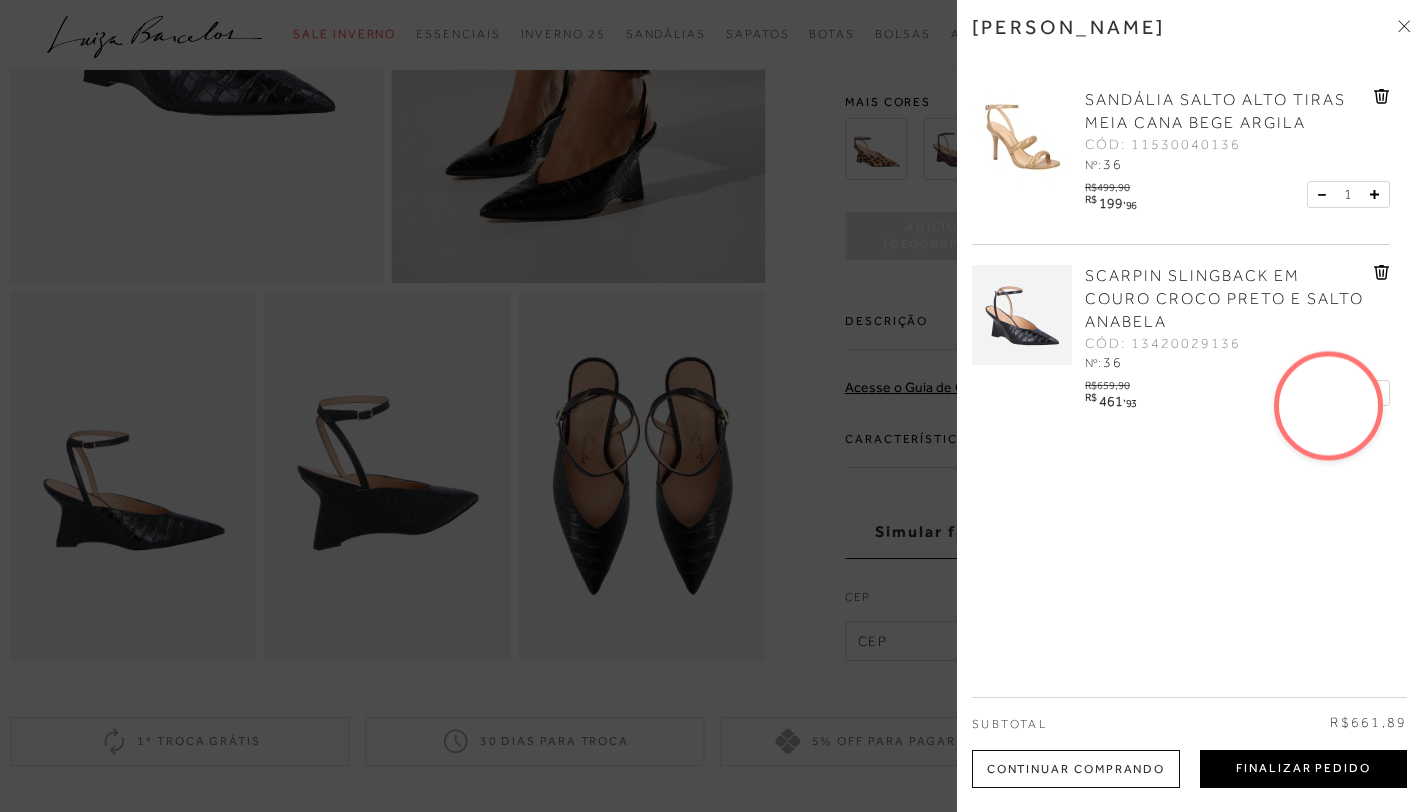 click on "Finalizar Pedido" at bounding box center [1303, 769] 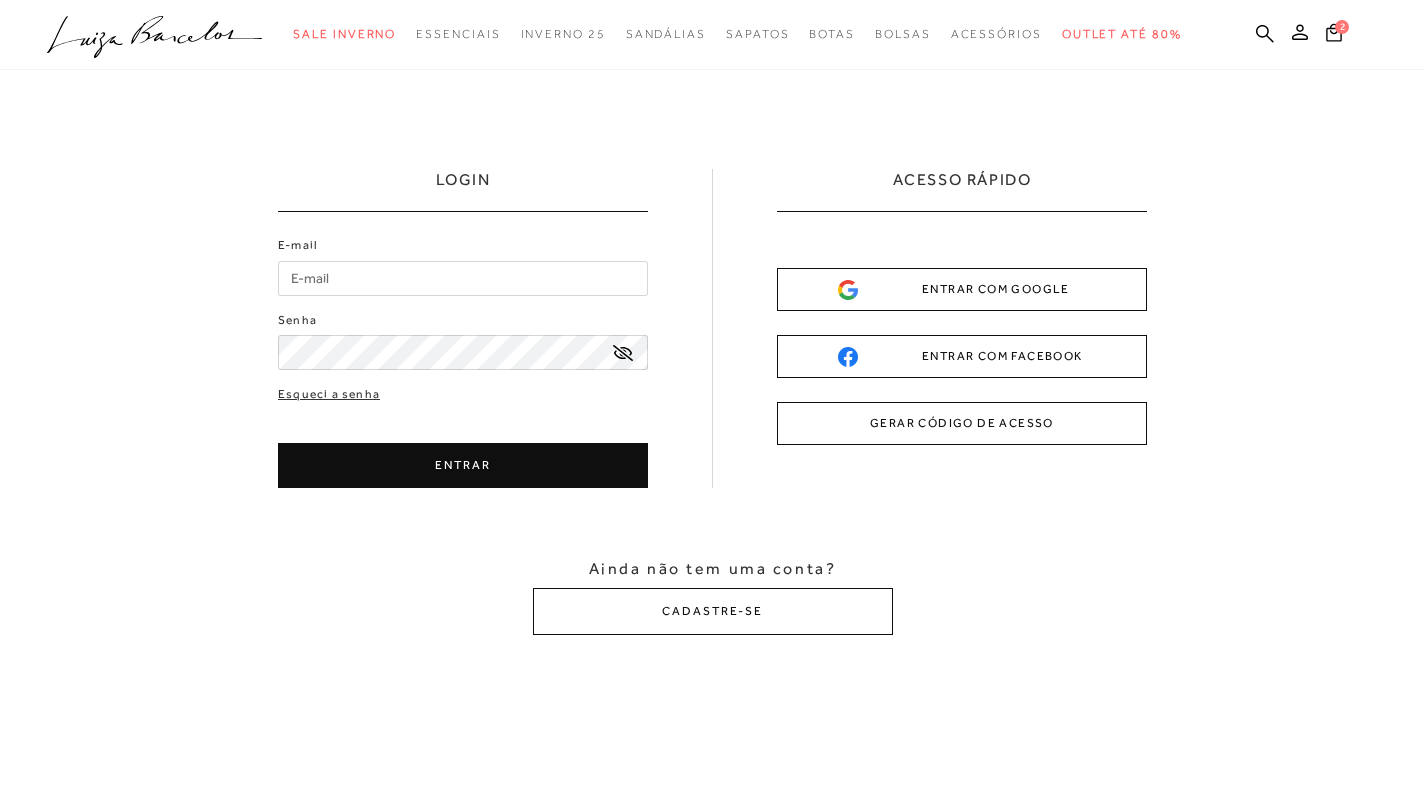 scroll, scrollTop: 0, scrollLeft: 0, axis: both 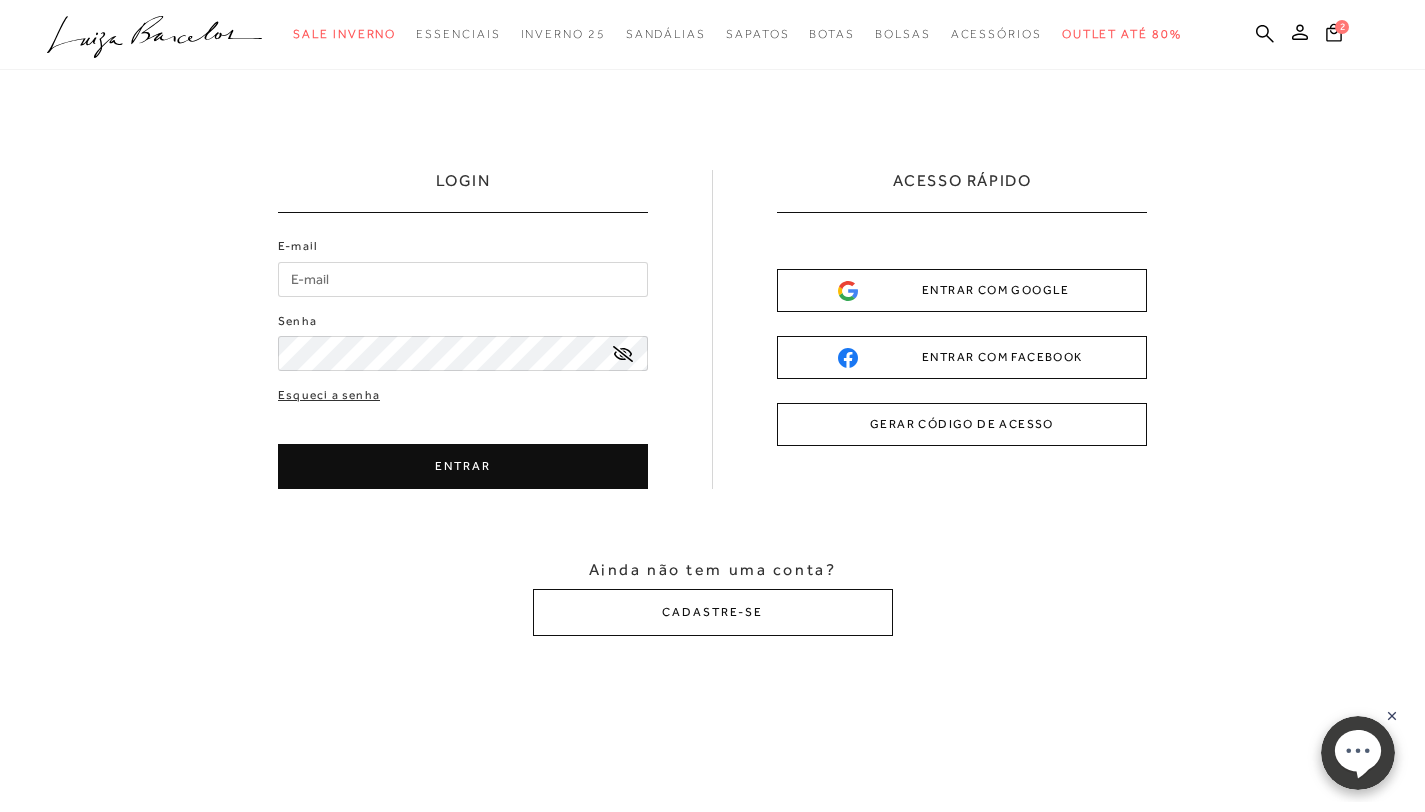 click on "E-mail" at bounding box center (463, 279) 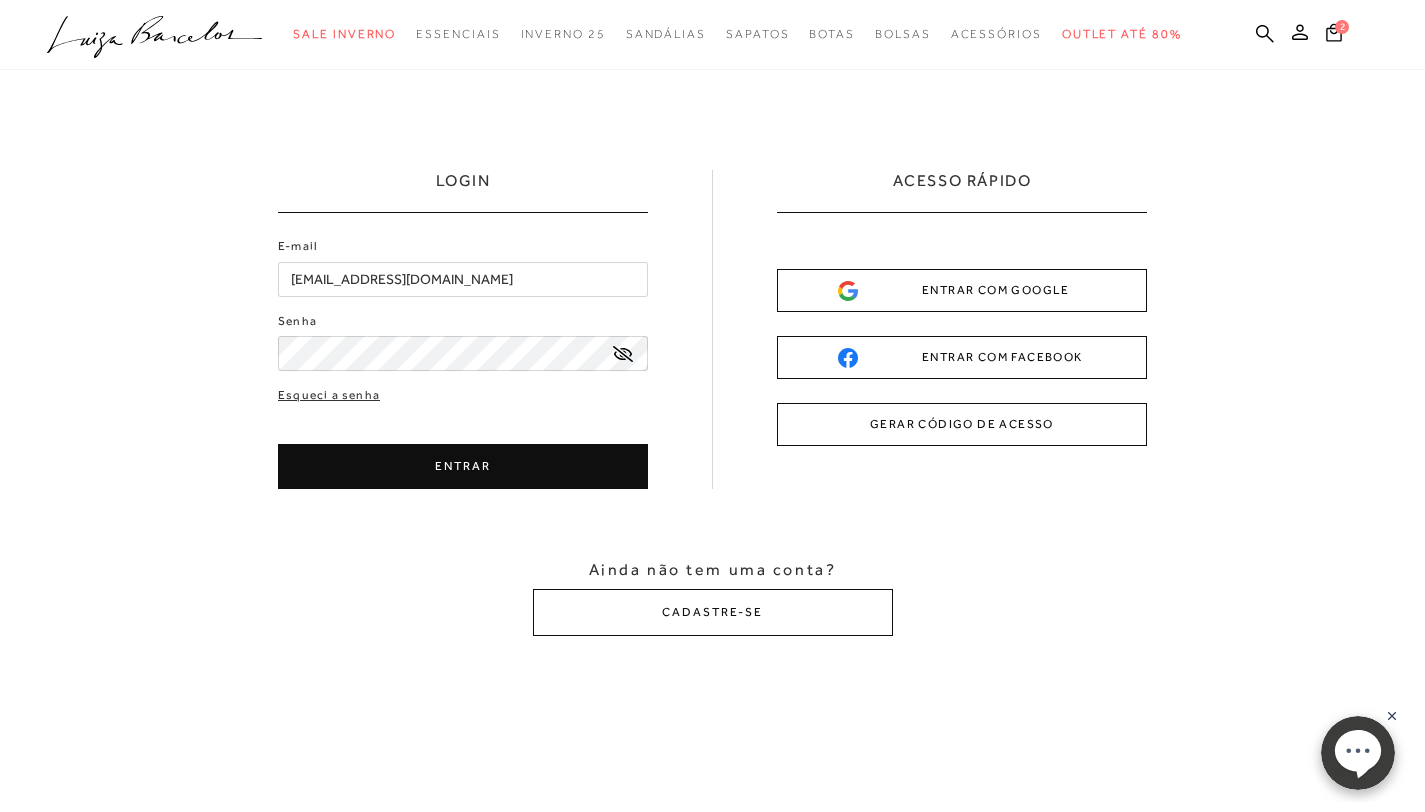 type on "bruna.riosb@gmail.com" 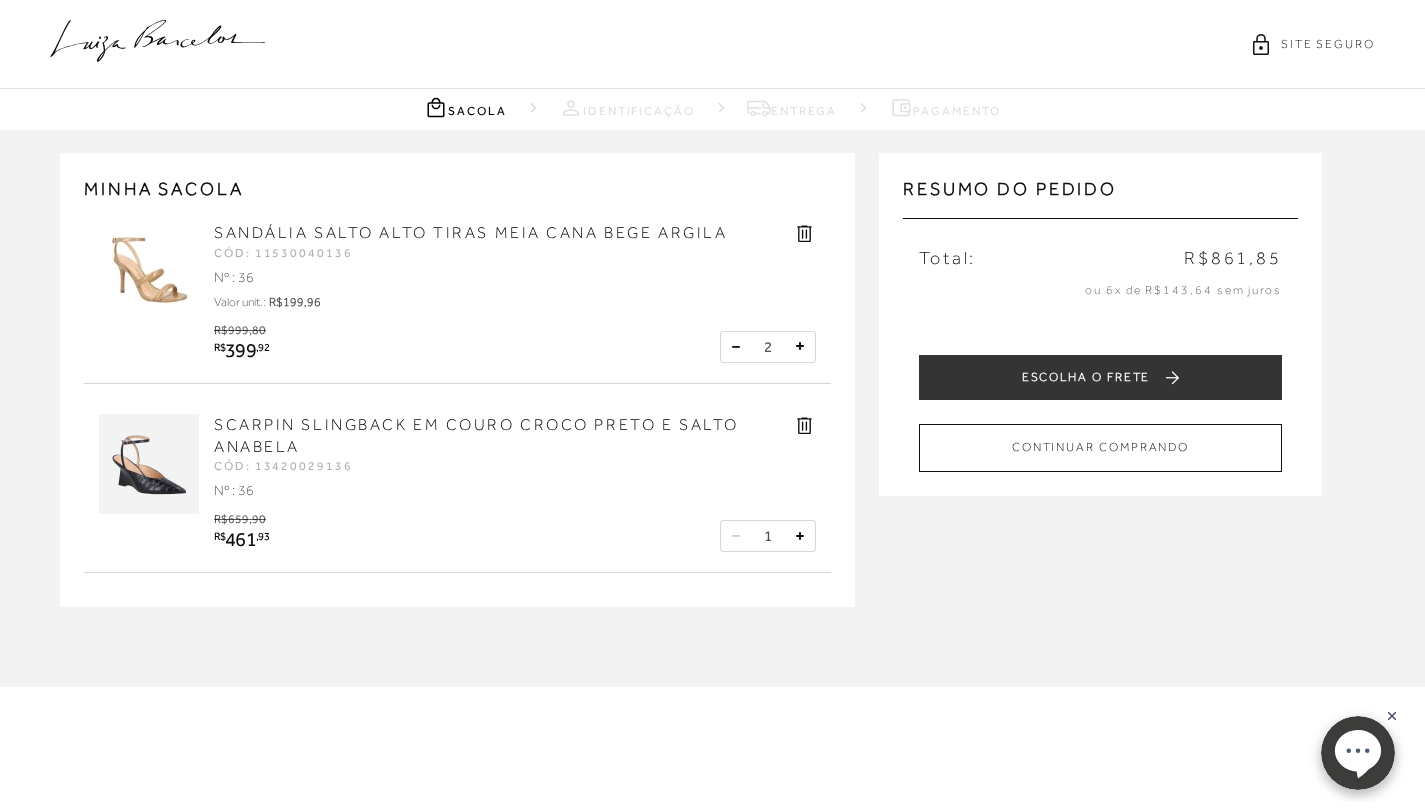 scroll, scrollTop: 0, scrollLeft: 0, axis: both 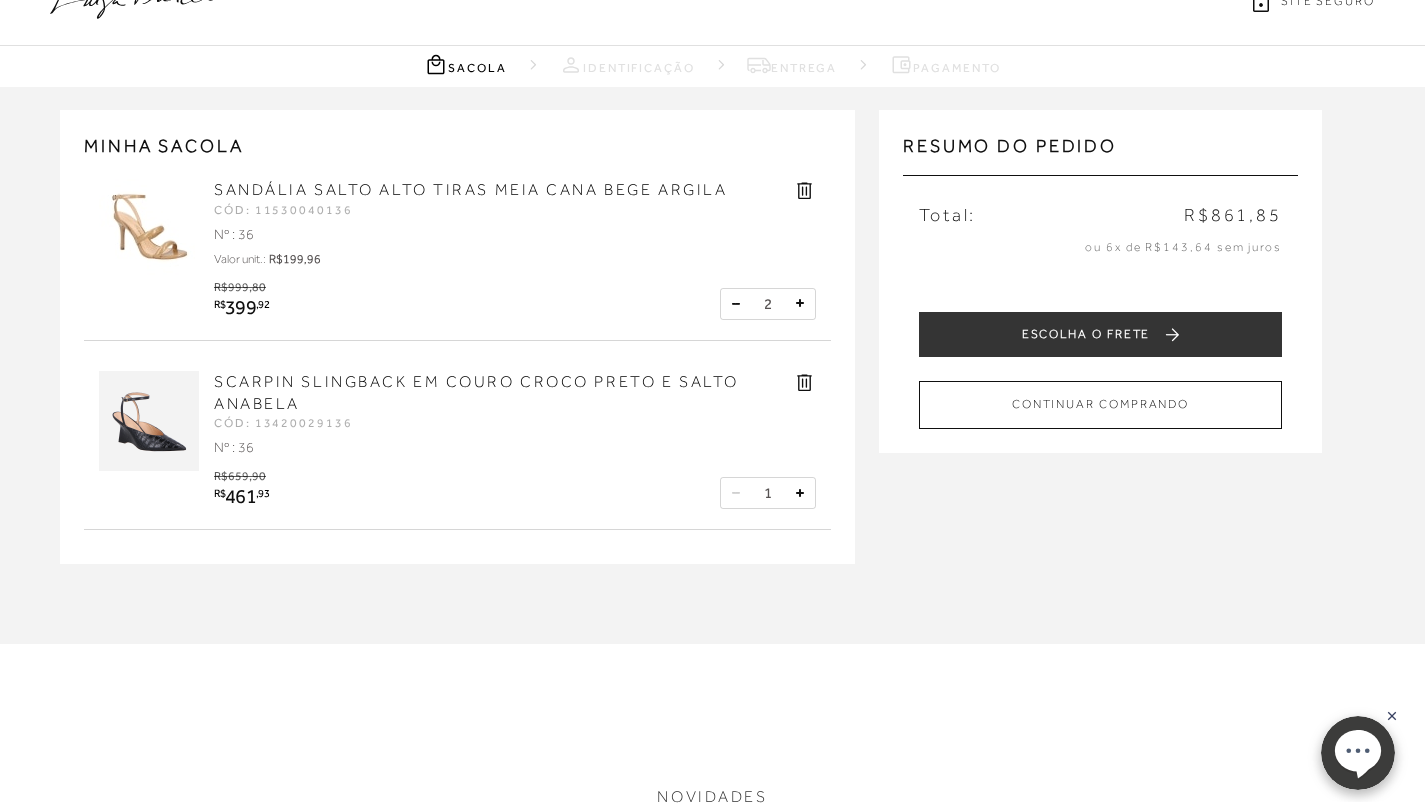click 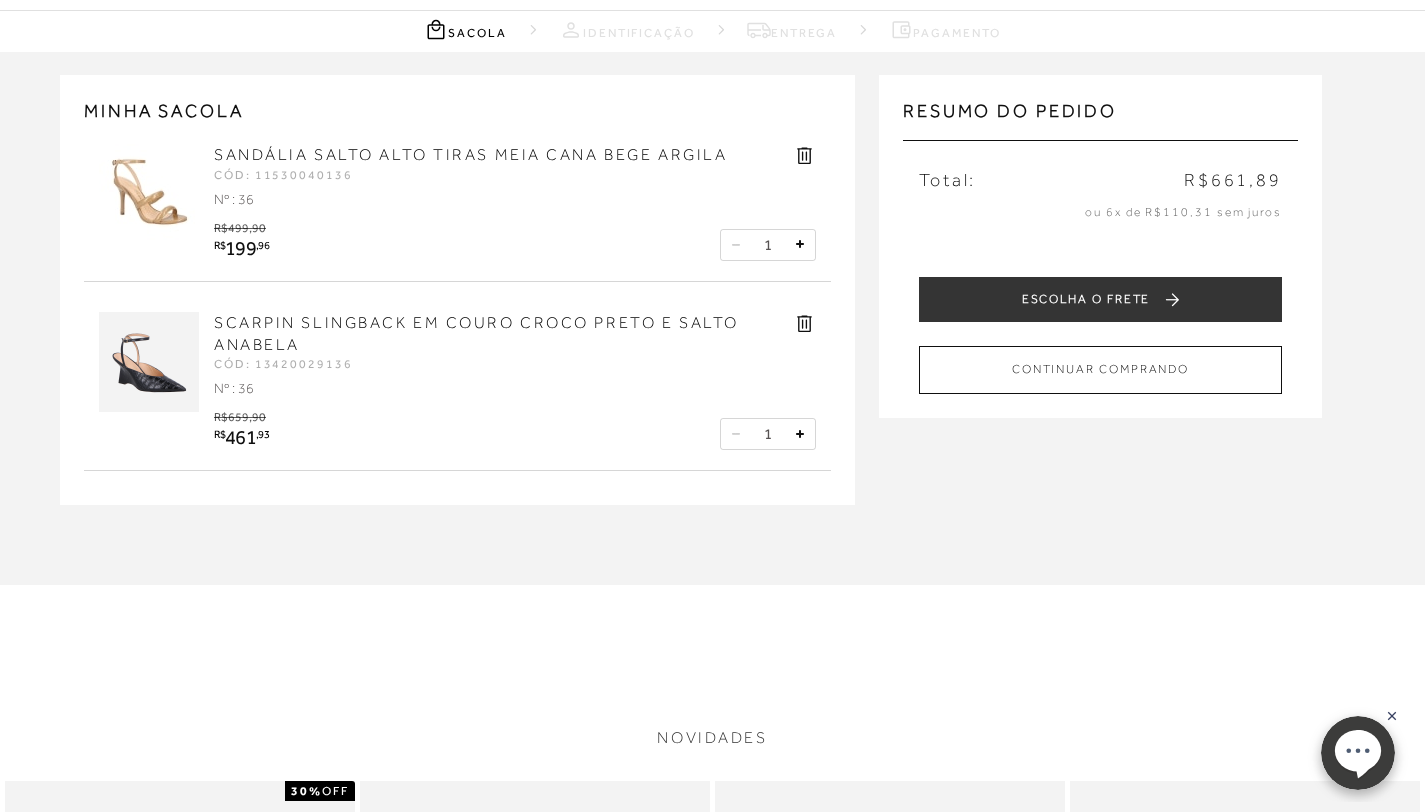 scroll, scrollTop: 0, scrollLeft: 0, axis: both 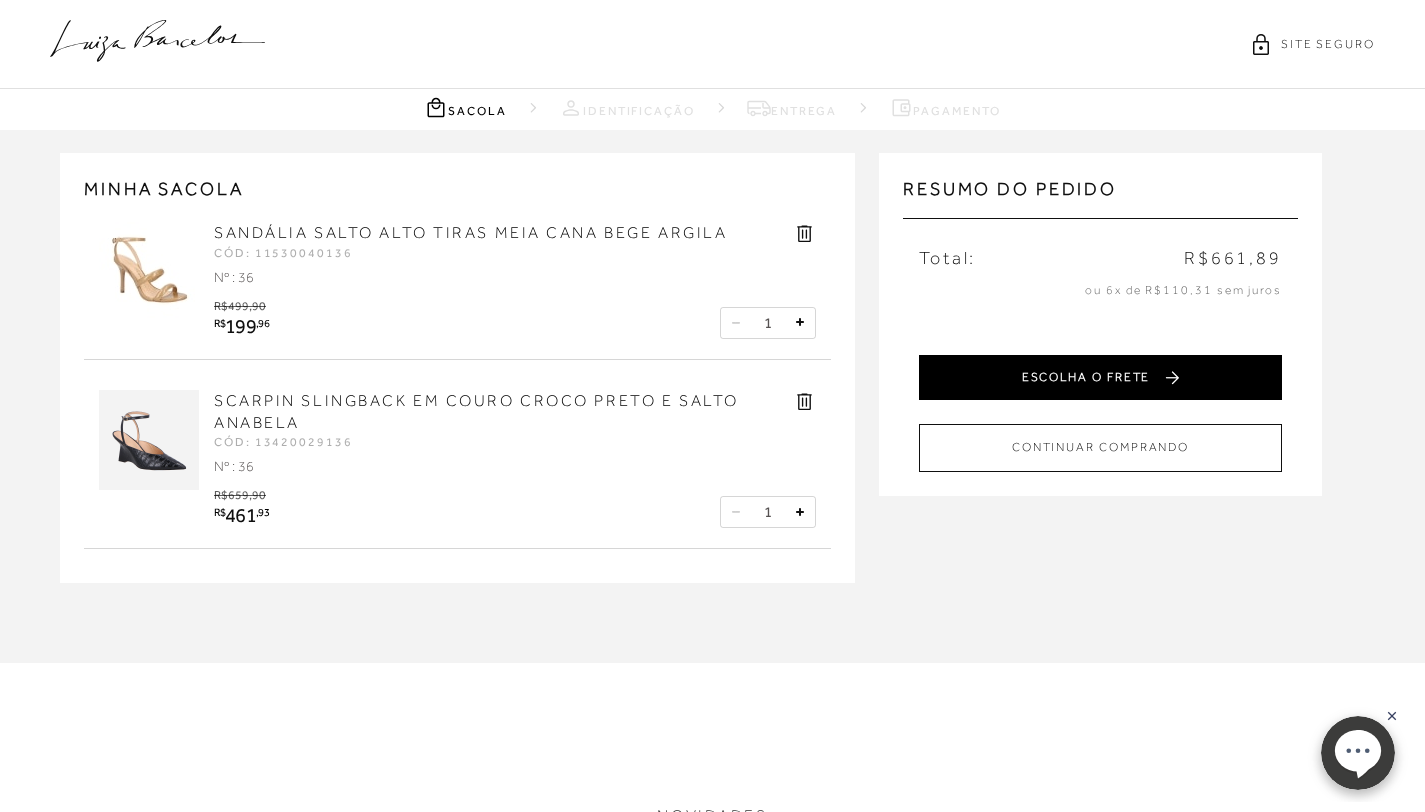 click on "ESCOLHA O FRETE" at bounding box center [1100, 377] 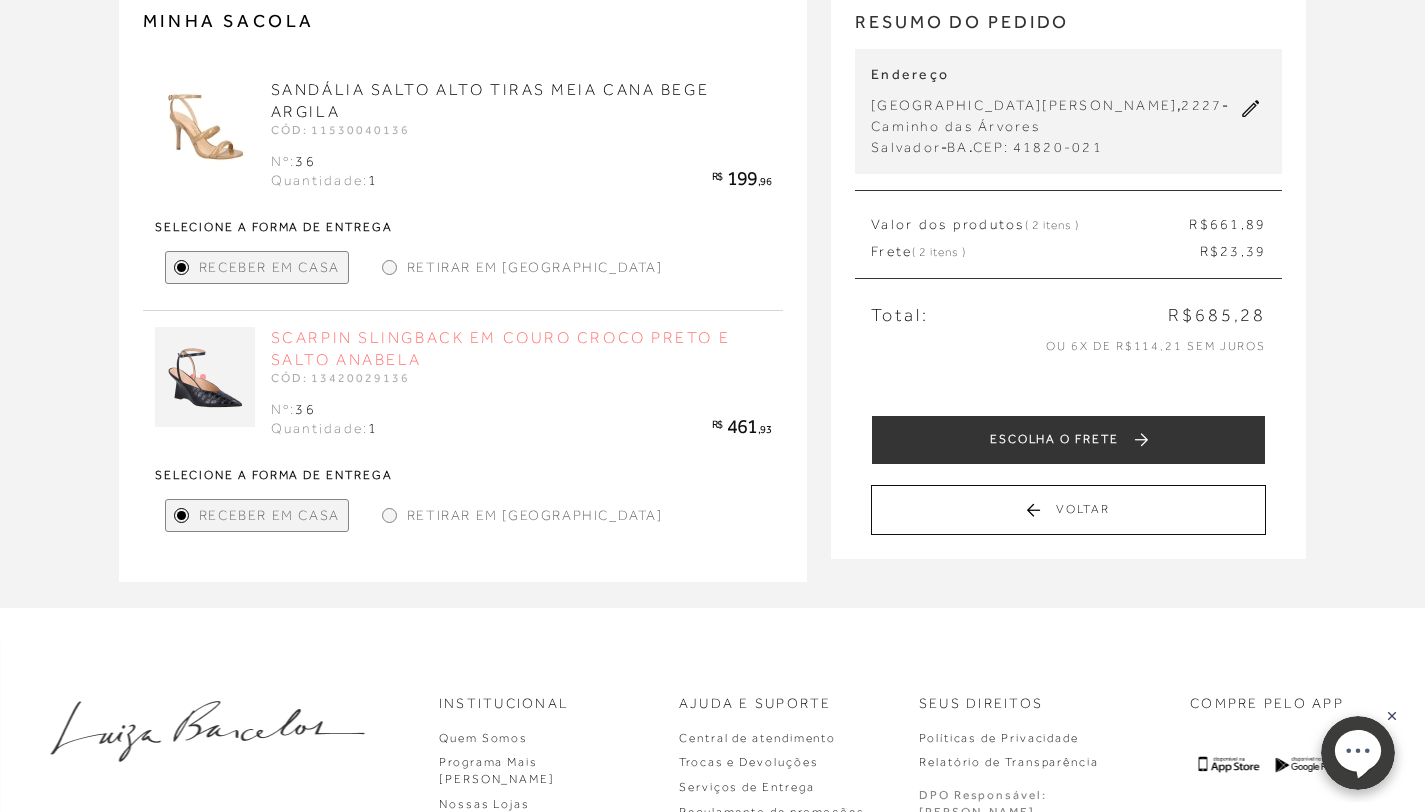 scroll, scrollTop: 206, scrollLeft: 0, axis: vertical 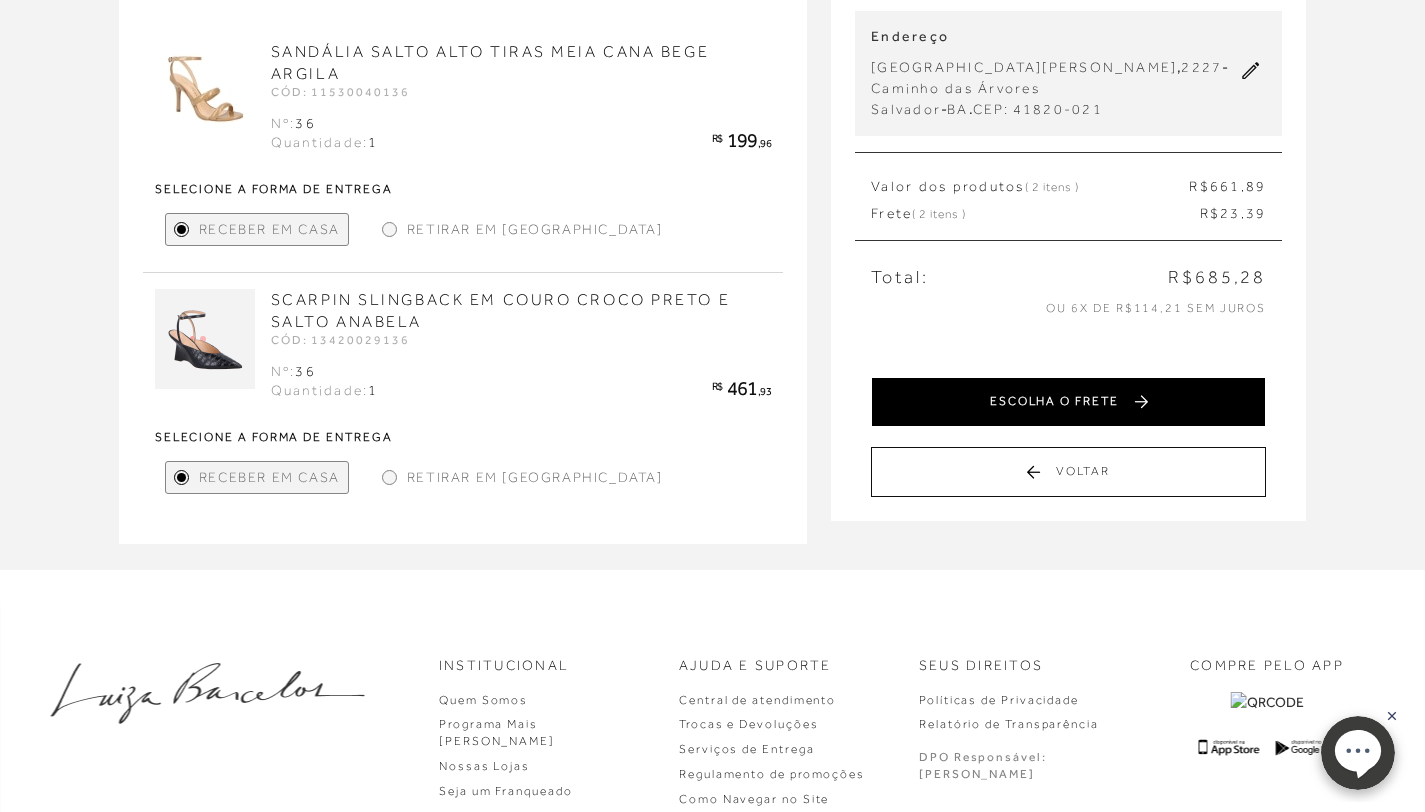 click on "ESCOLHA O FRETE" at bounding box center [1068, 402] 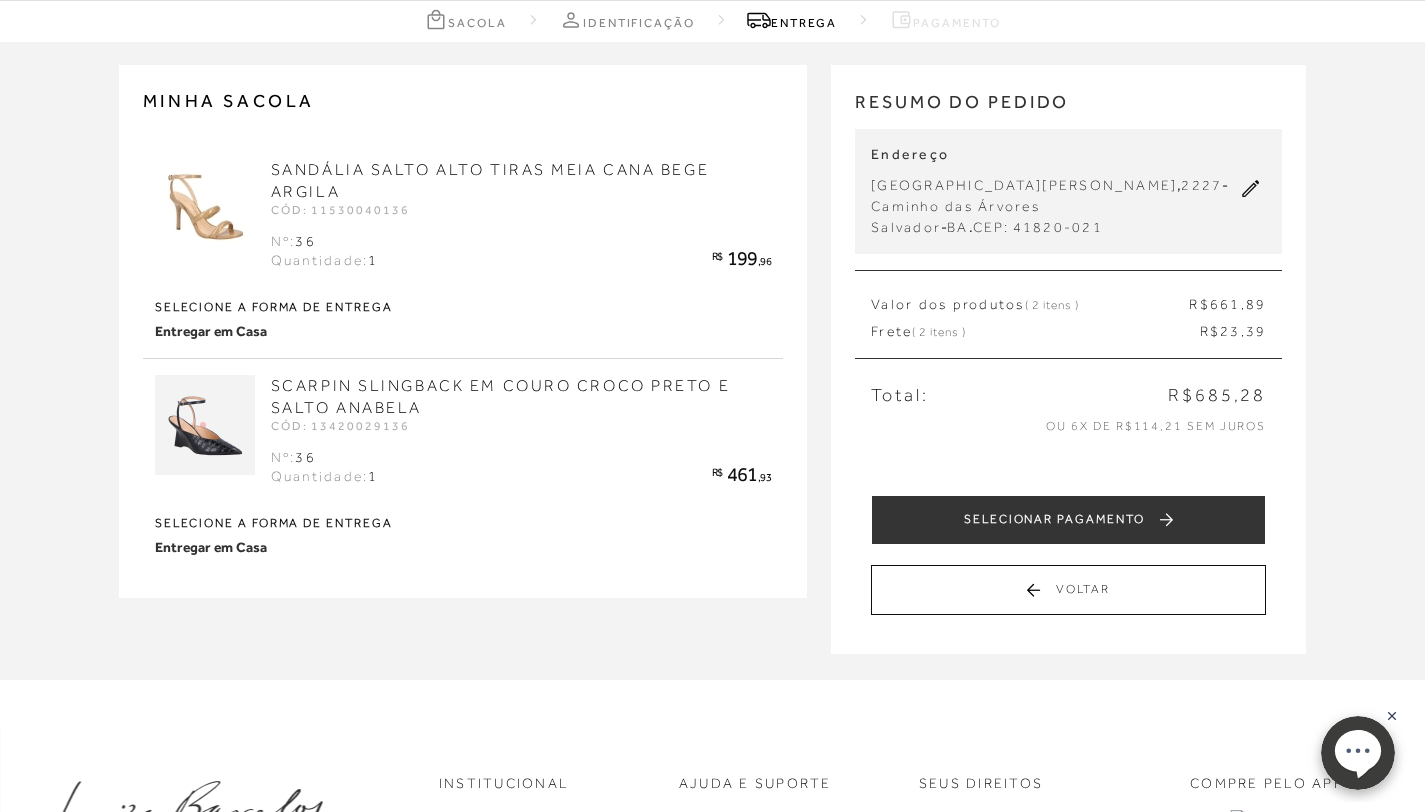 scroll, scrollTop: 87, scrollLeft: 0, axis: vertical 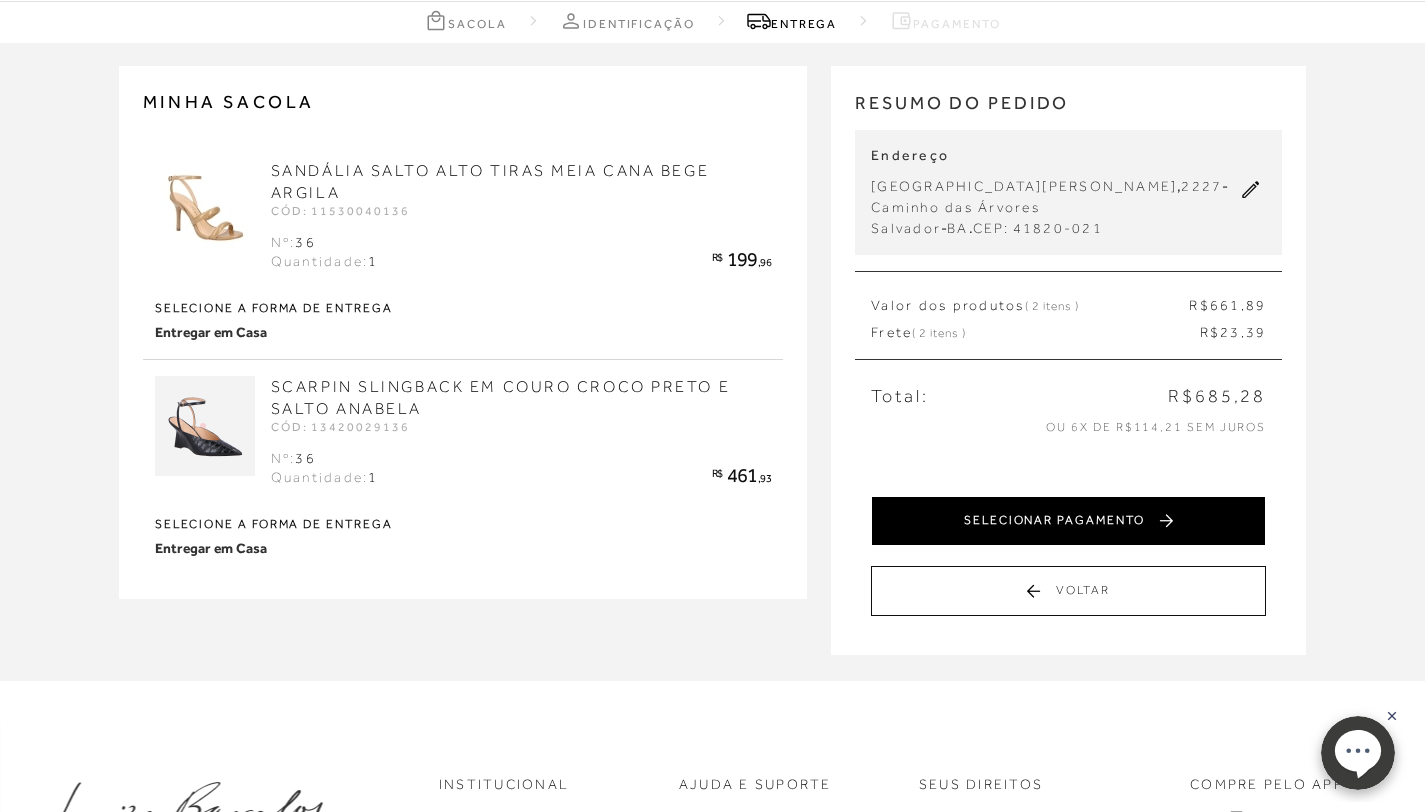 click on "SELECIONAR PAGAMENTO" at bounding box center (1068, 521) 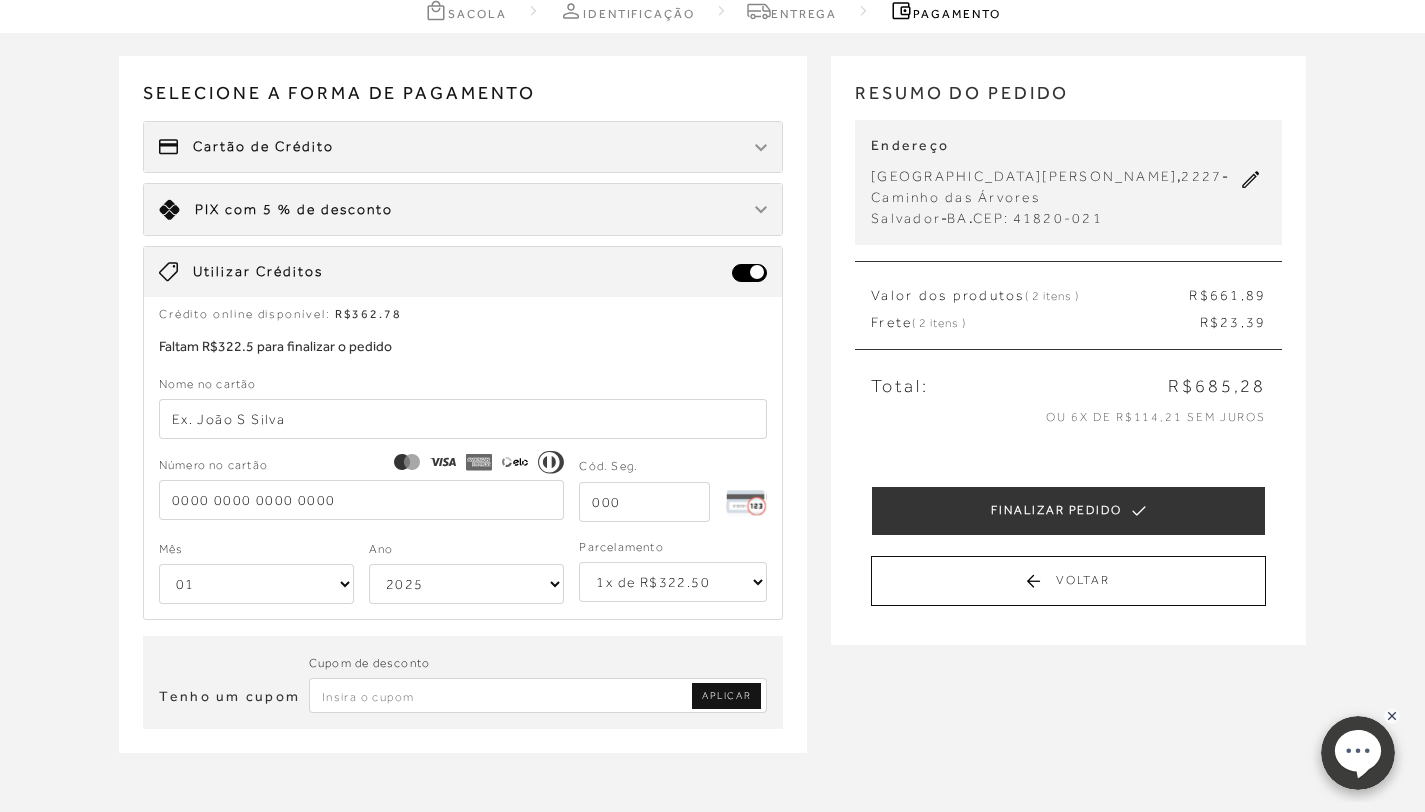scroll, scrollTop: 103, scrollLeft: 0, axis: vertical 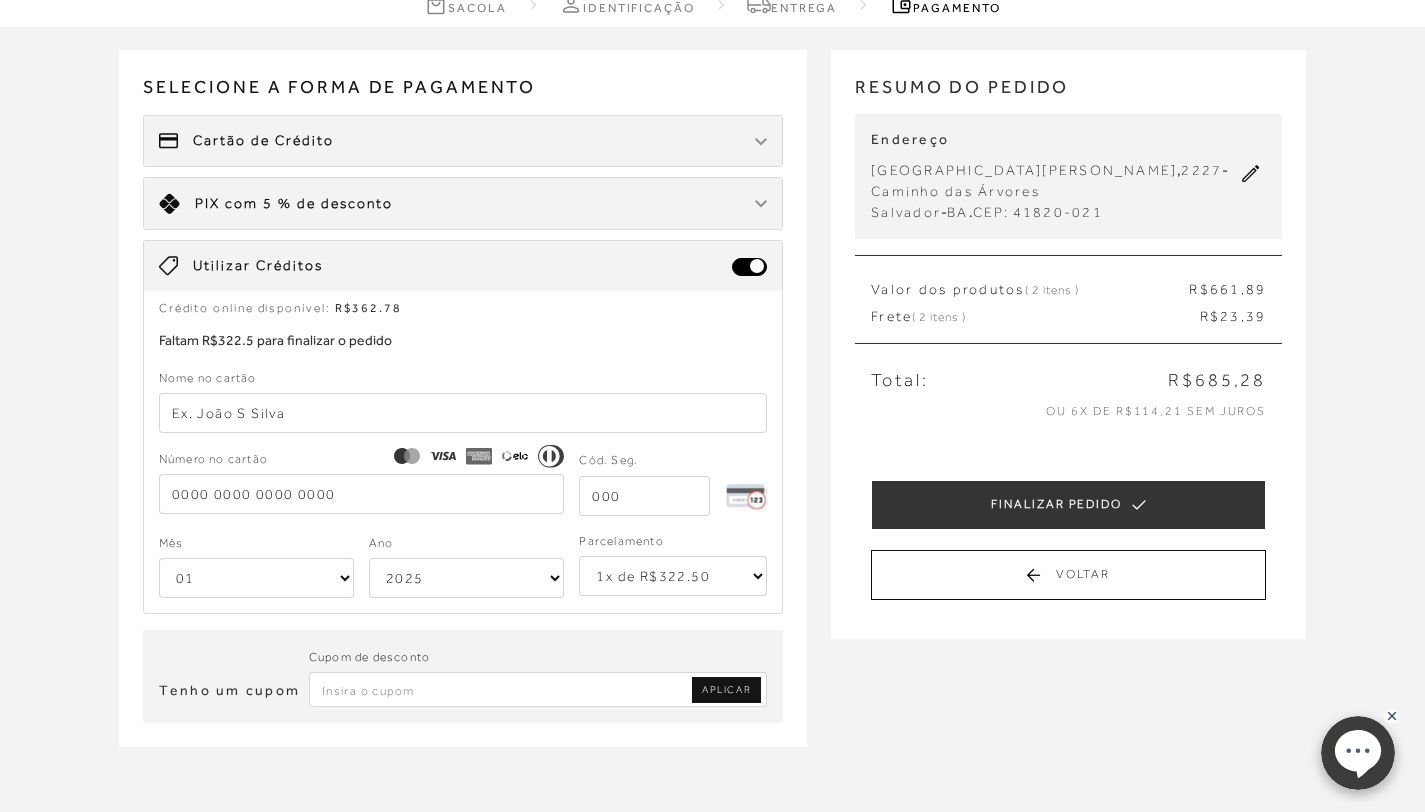 click at bounding box center (538, 689) 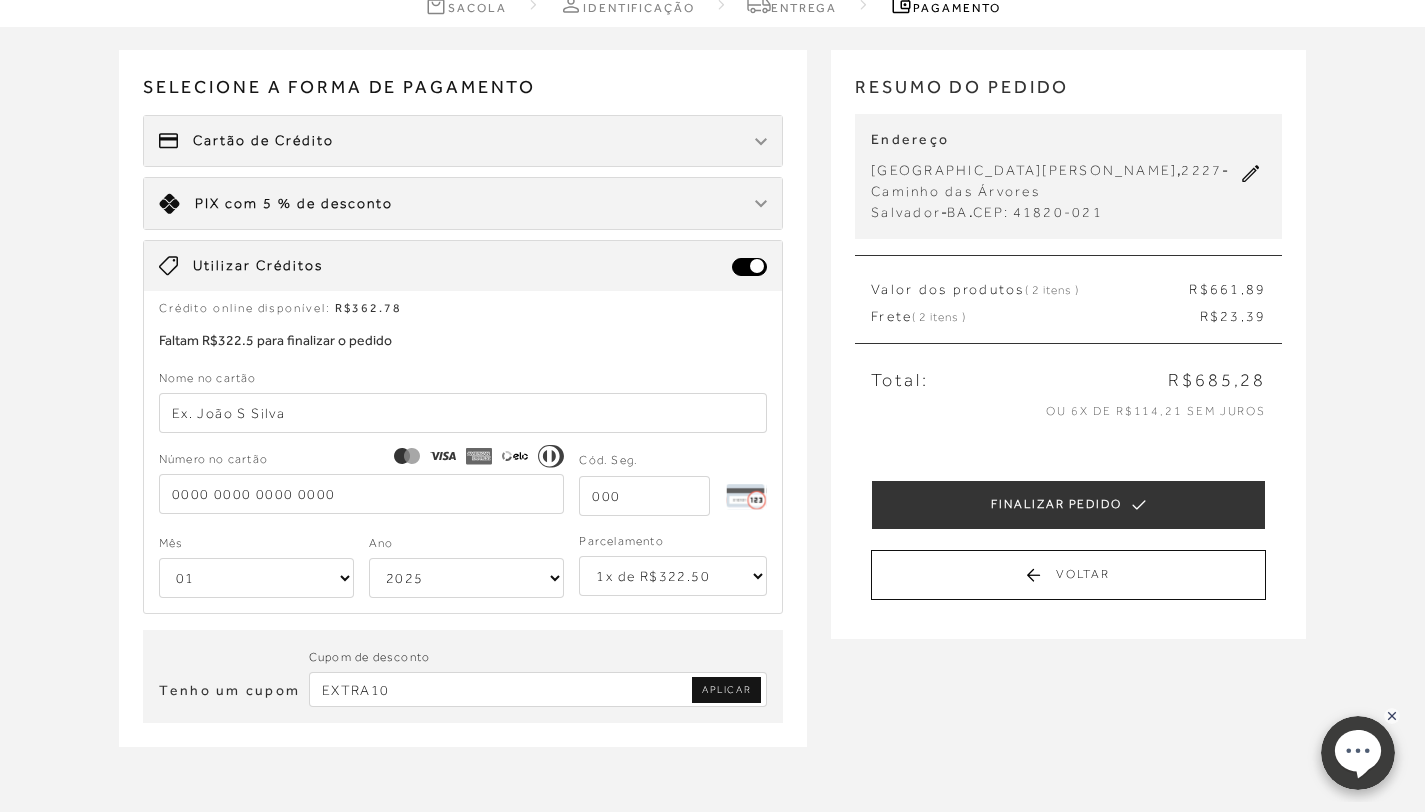 type on "EXTRA10" 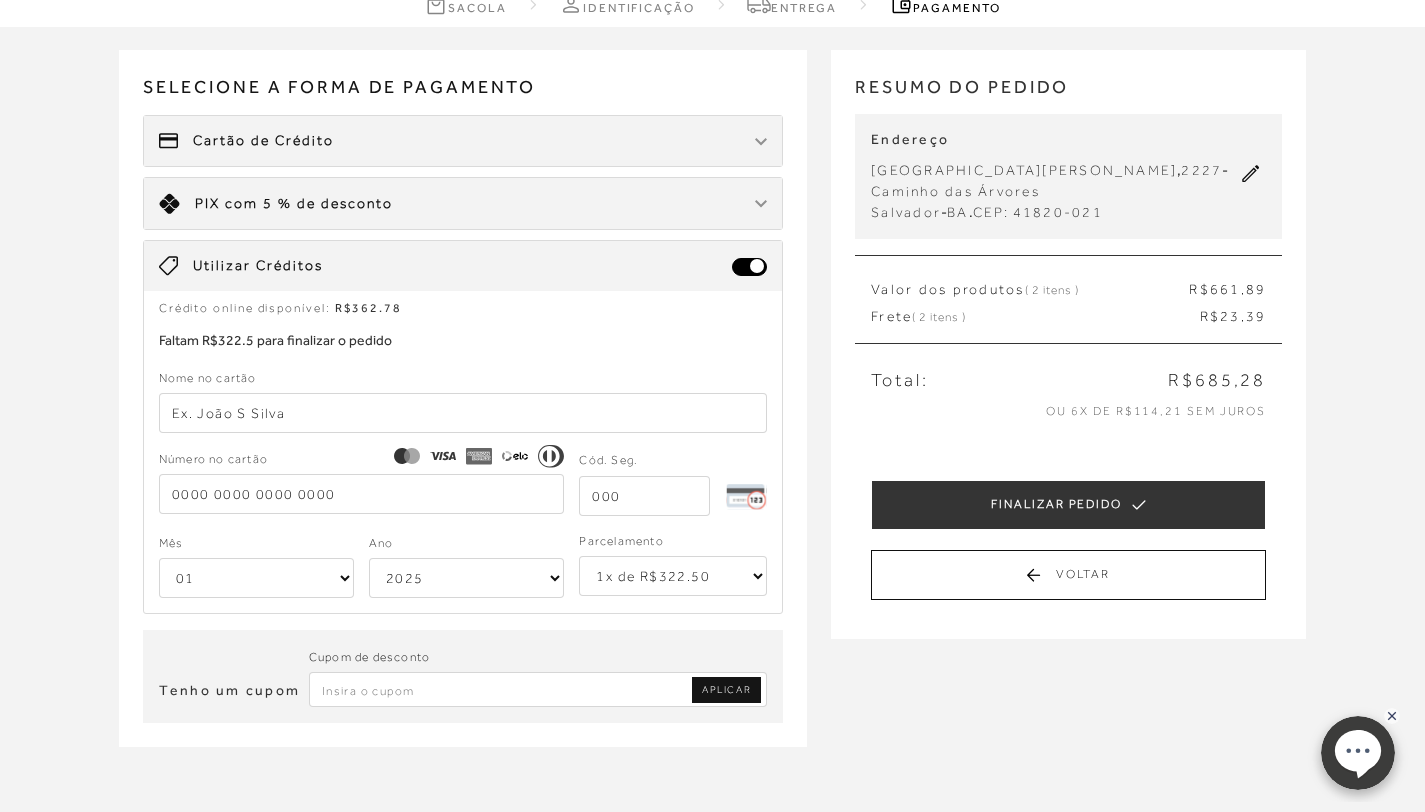 click at bounding box center (538, 689) 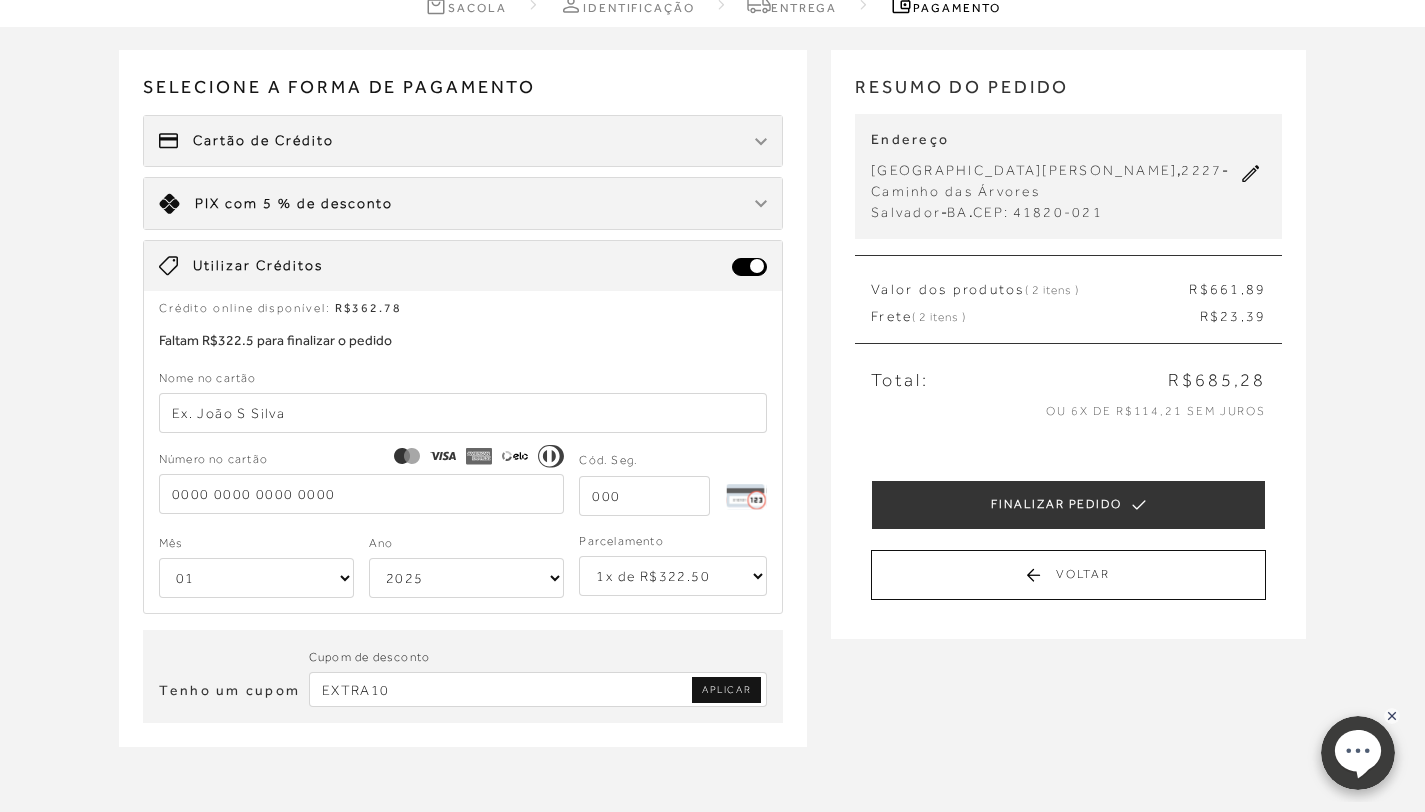 type on "EXTRA10" 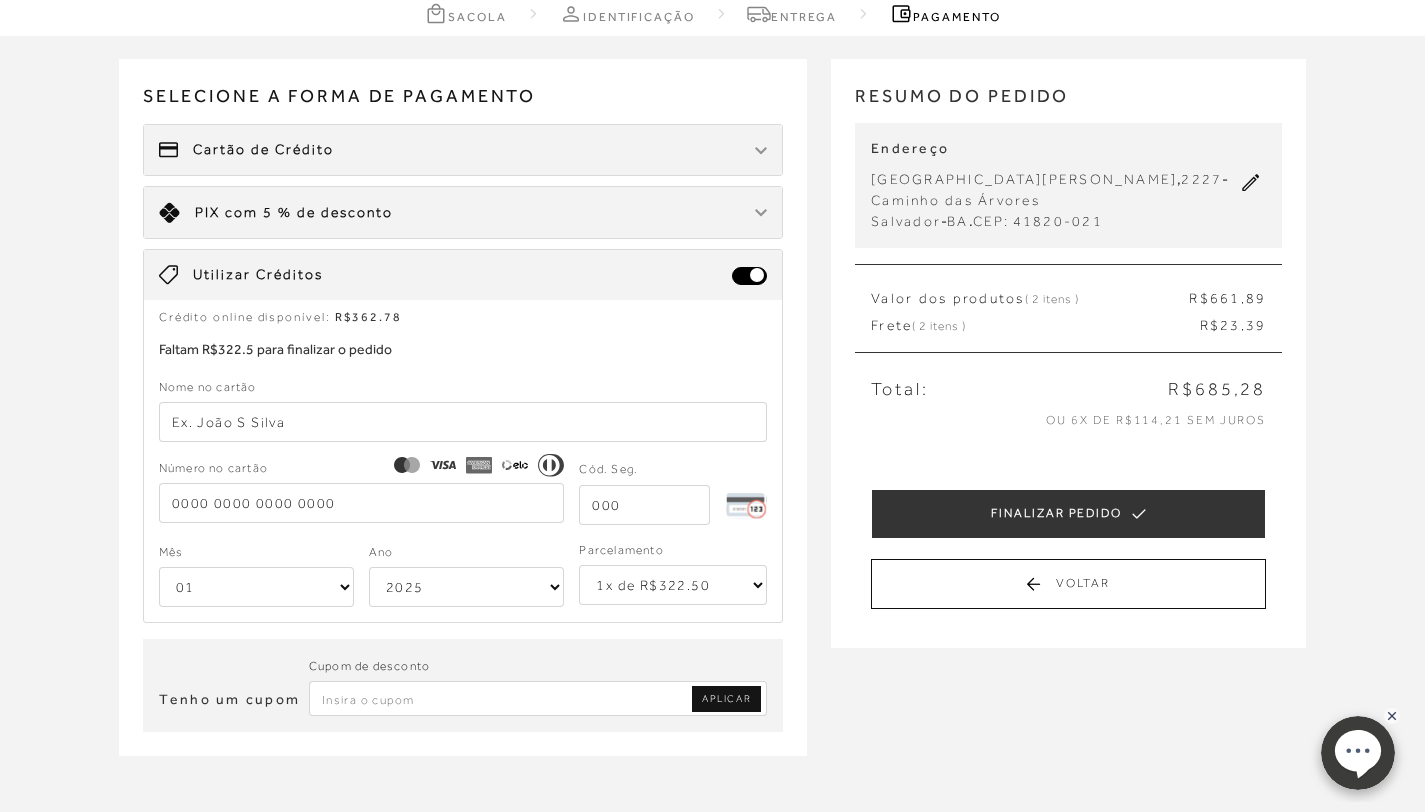 scroll, scrollTop: 97, scrollLeft: 0, axis: vertical 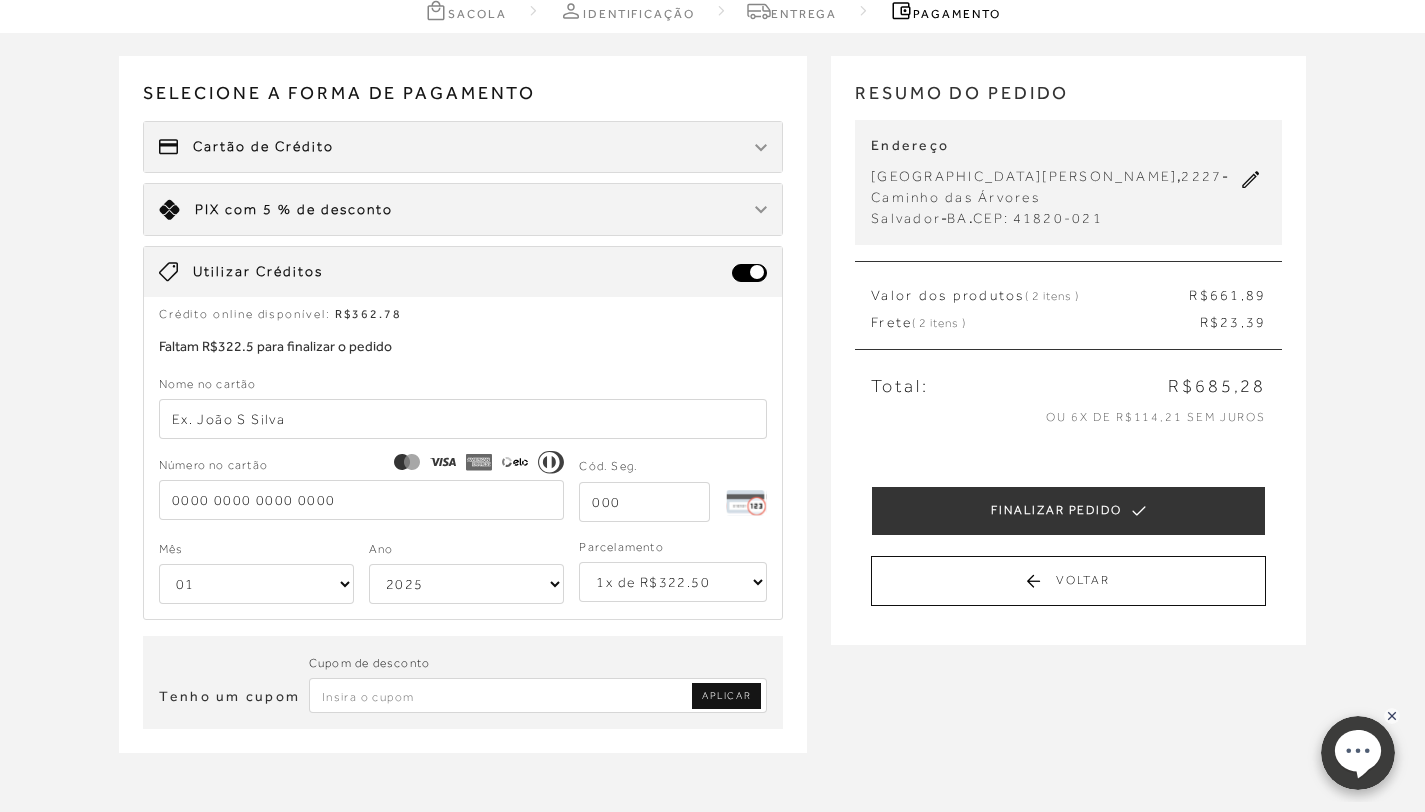click at bounding box center (538, 695) 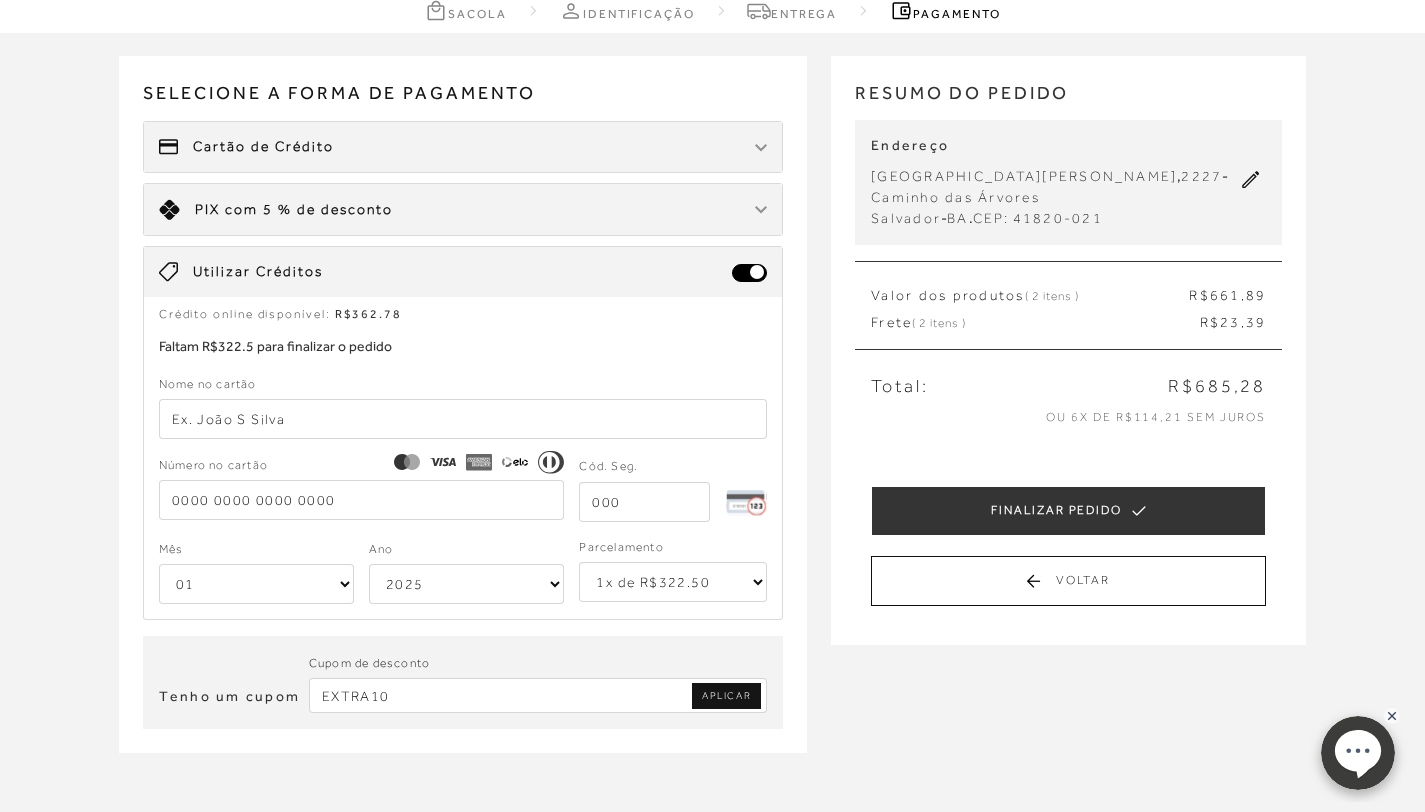 type on "EXTRA10" 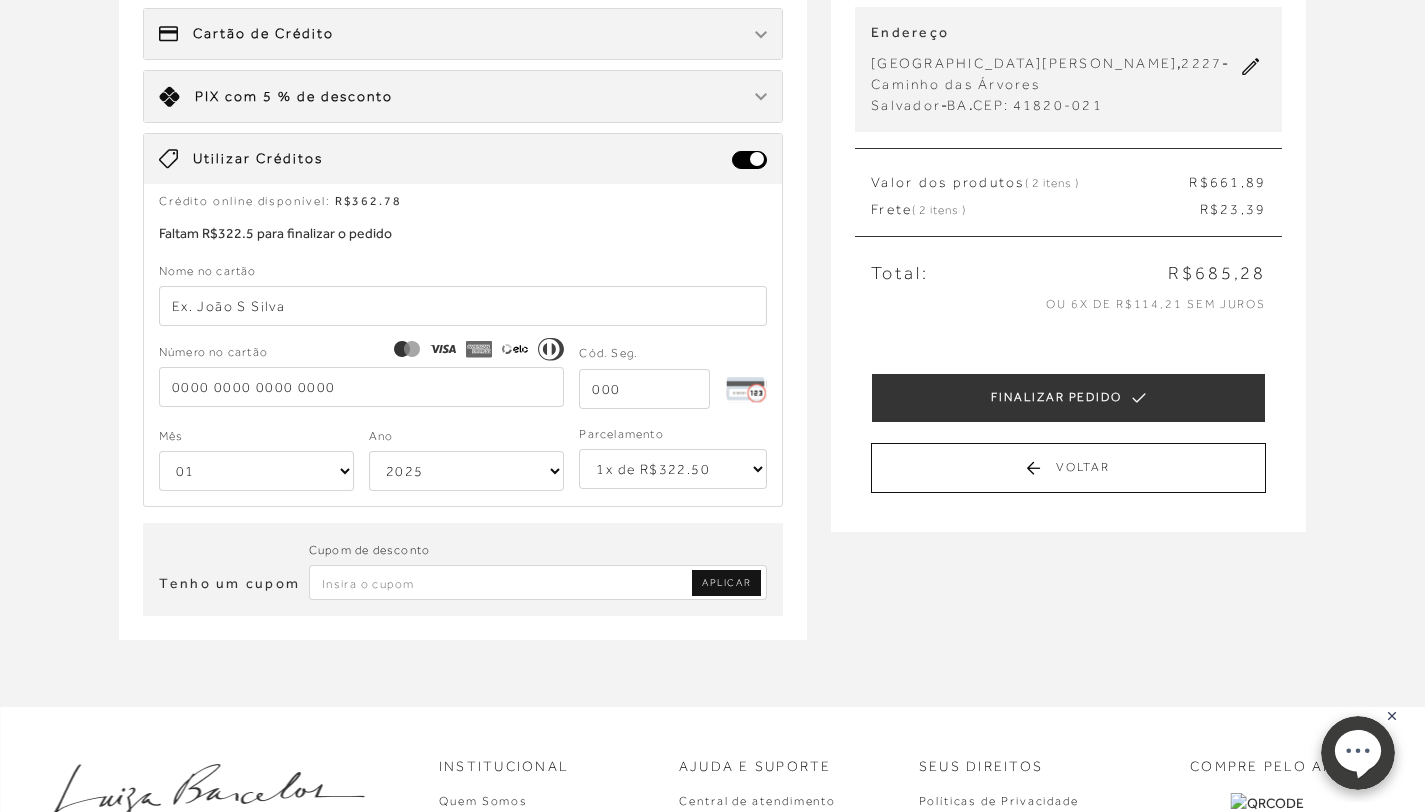 scroll, scrollTop: 247, scrollLeft: 0, axis: vertical 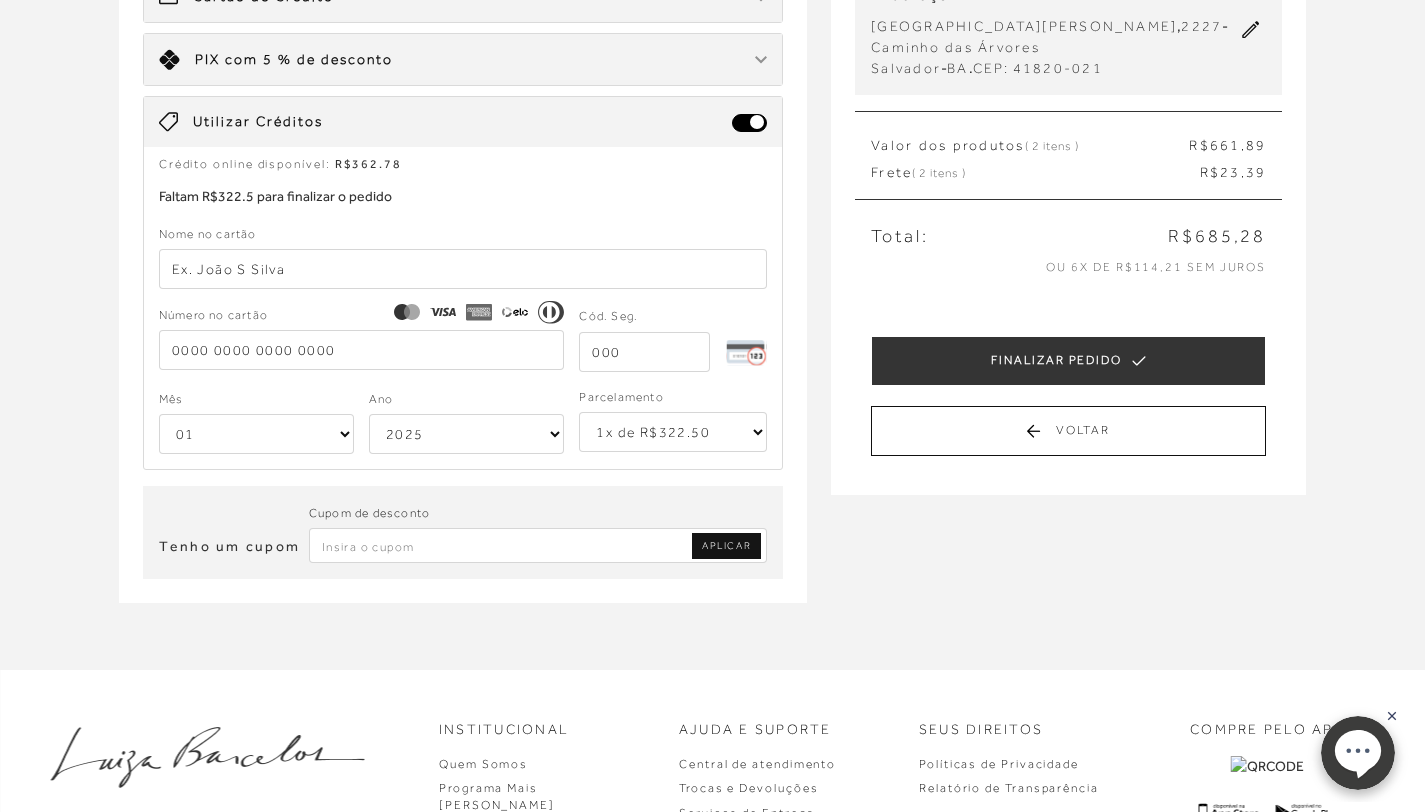 click at bounding box center [538, 545] 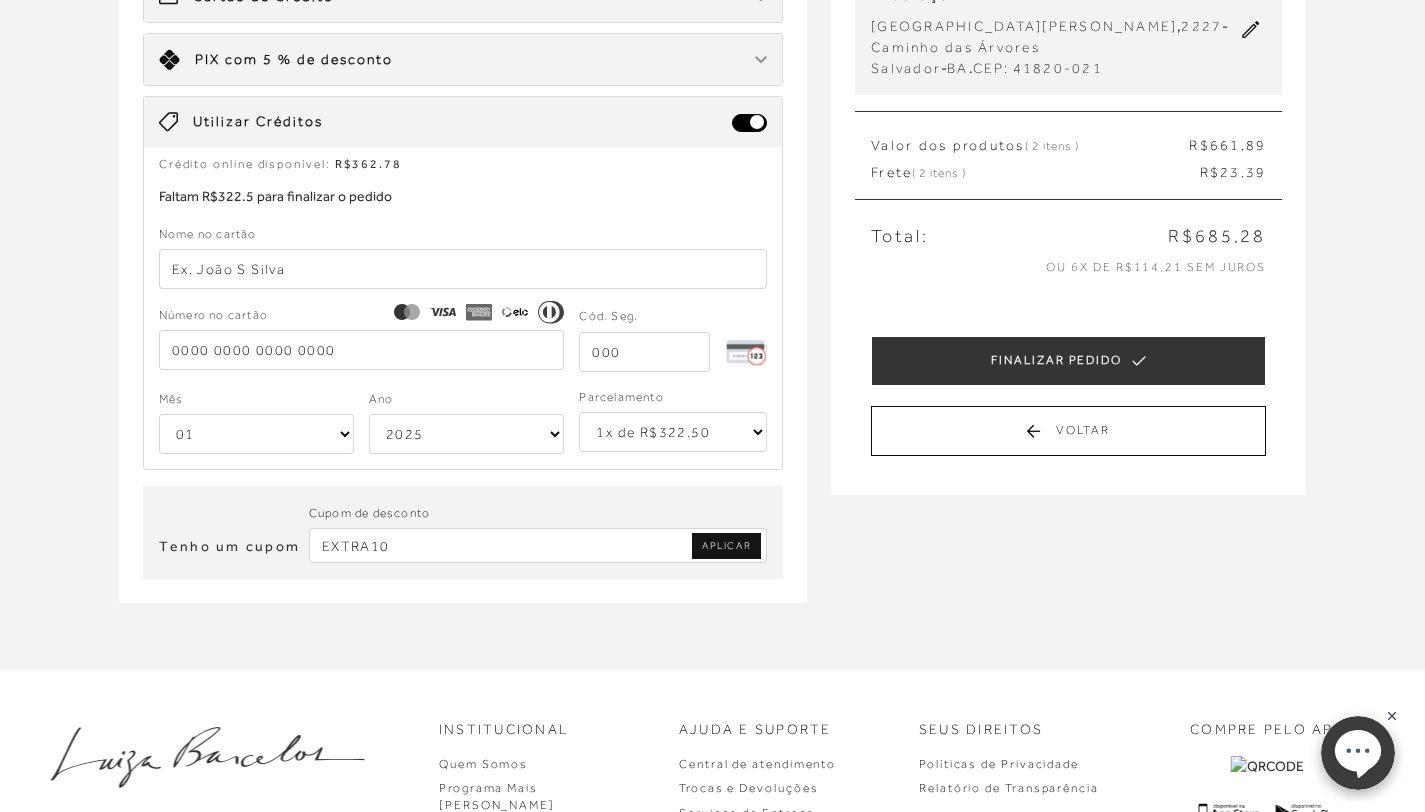 type on "EXTRA10" 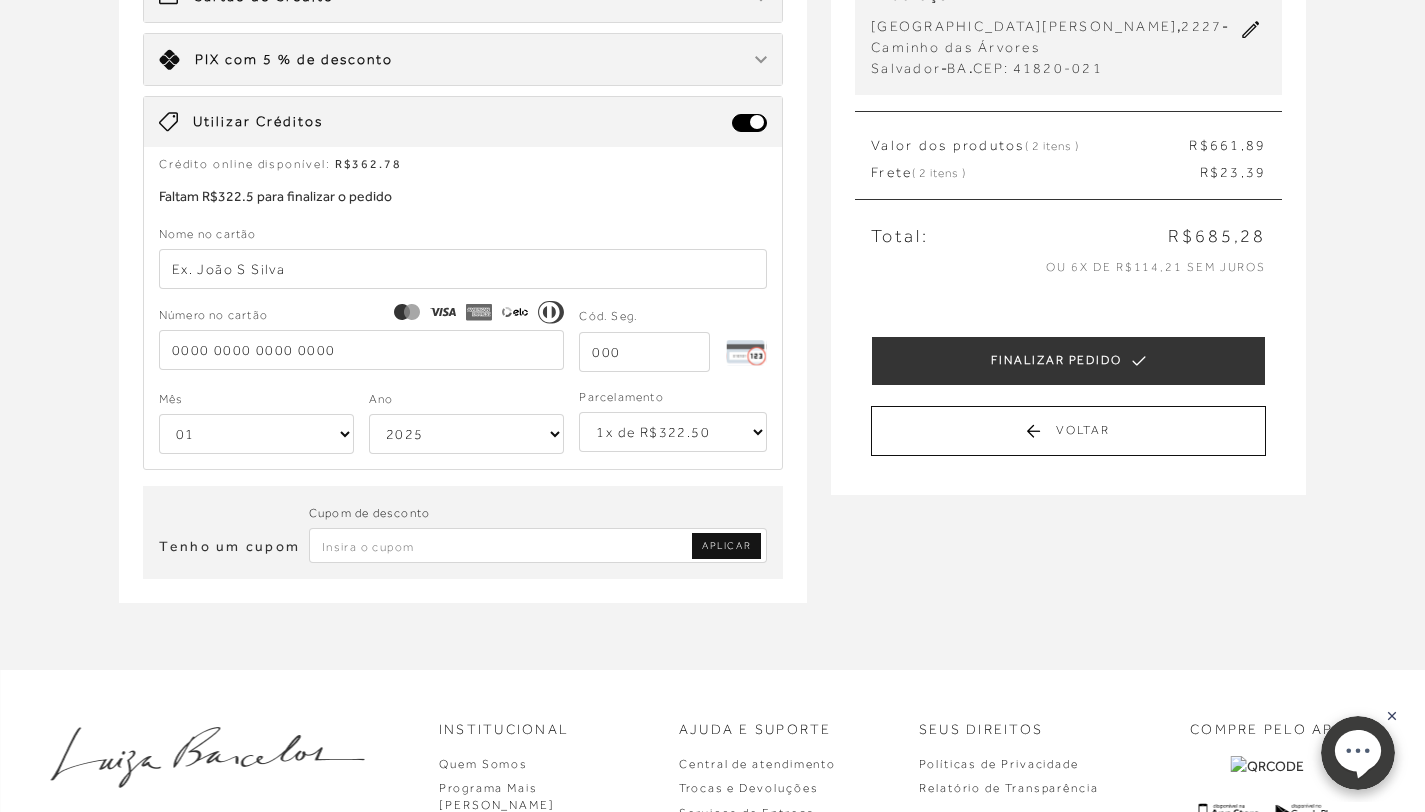click at bounding box center [538, 545] 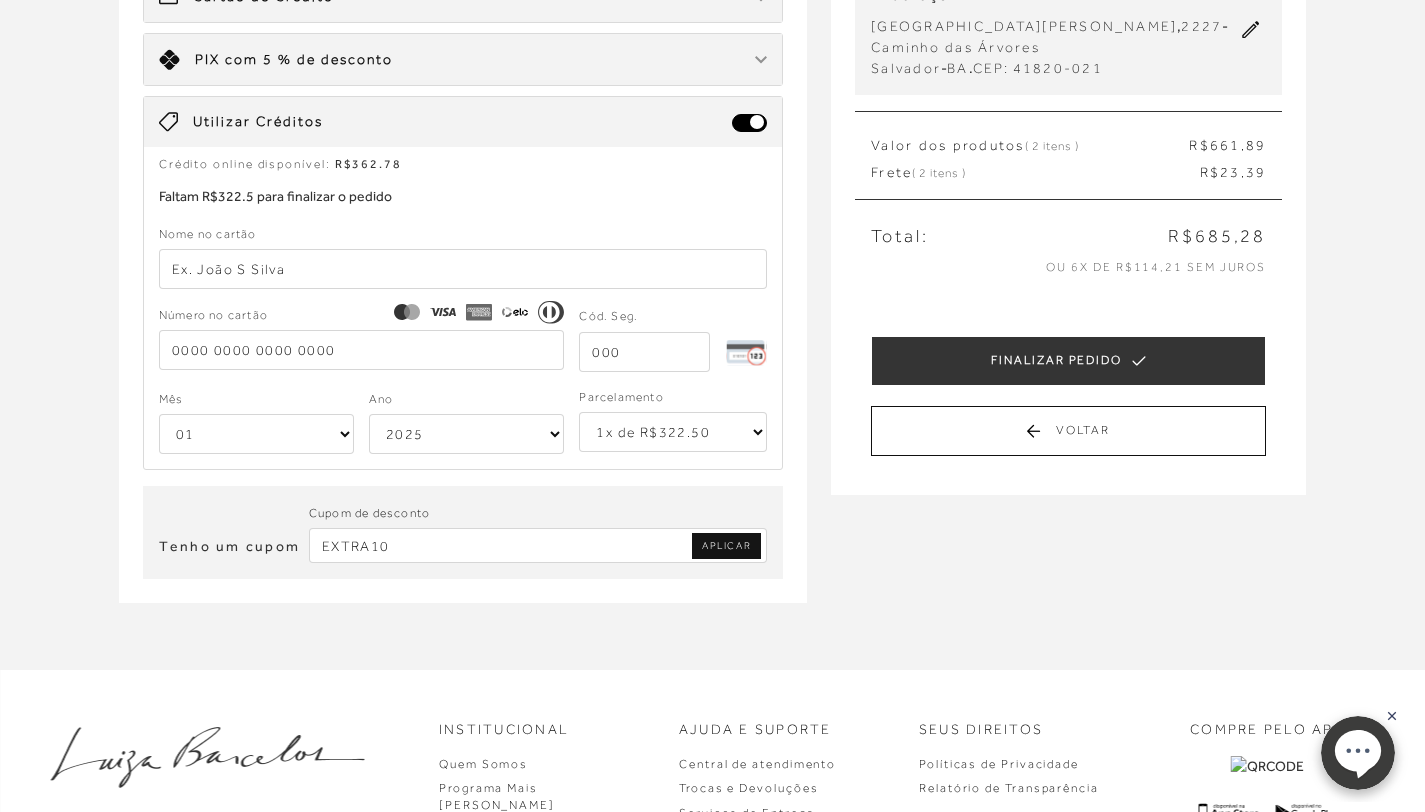type on "EXTRA10" 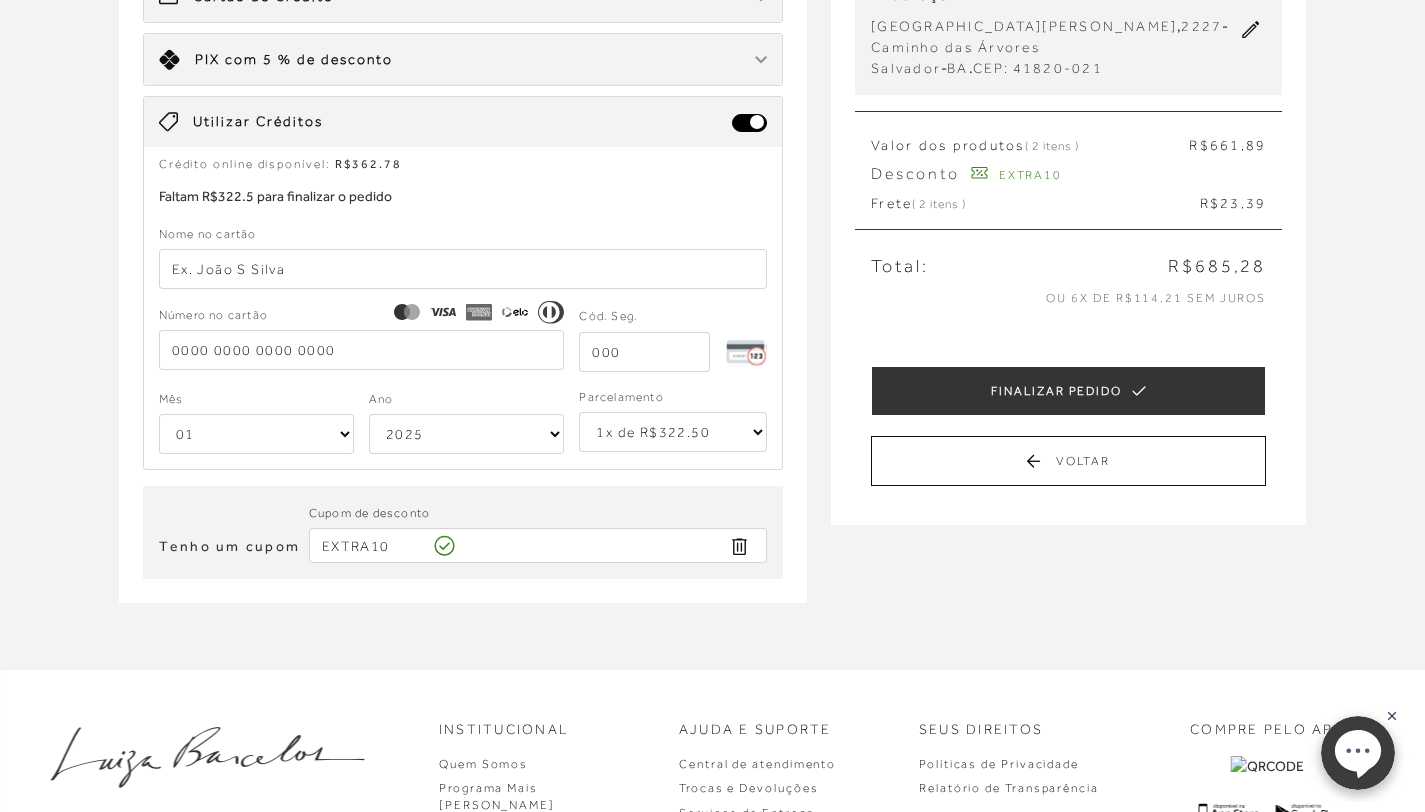 type 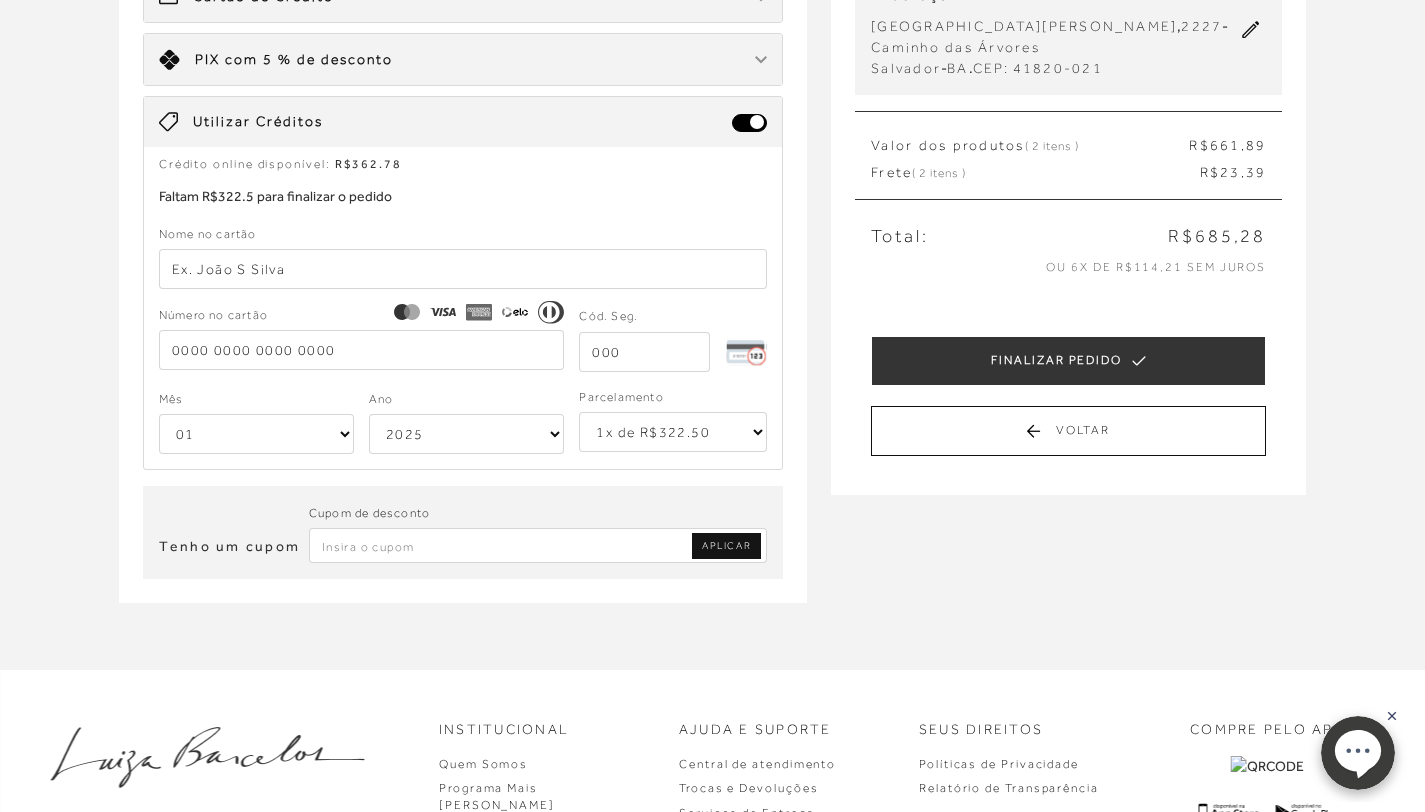 click on "1x de R$322.50 2x de R$161.25 sem juros 3x de R$107.50 sem juros 4x de R$80.63 sem juros 5x de R$64.50 sem juros 6x de R$53.75 sem juros" at bounding box center [673, 432] 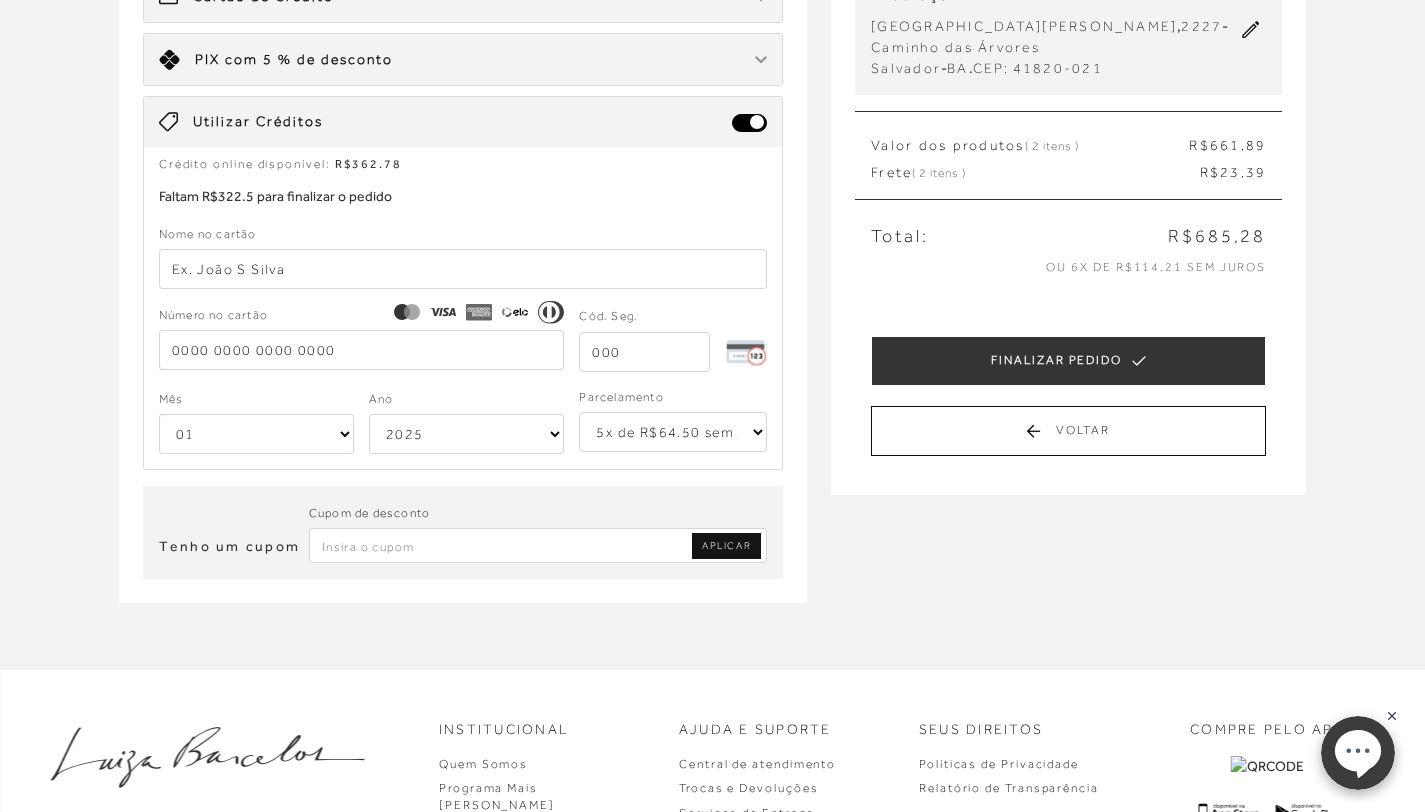 click on "MINHA SACOLA
SANDÁLIA SALTO ALTO TIRAS MEIA CANA BEGE ARGILA
CÓD: 11530040136
Nº:
36
1 R$ 199" at bounding box center [475, 275] 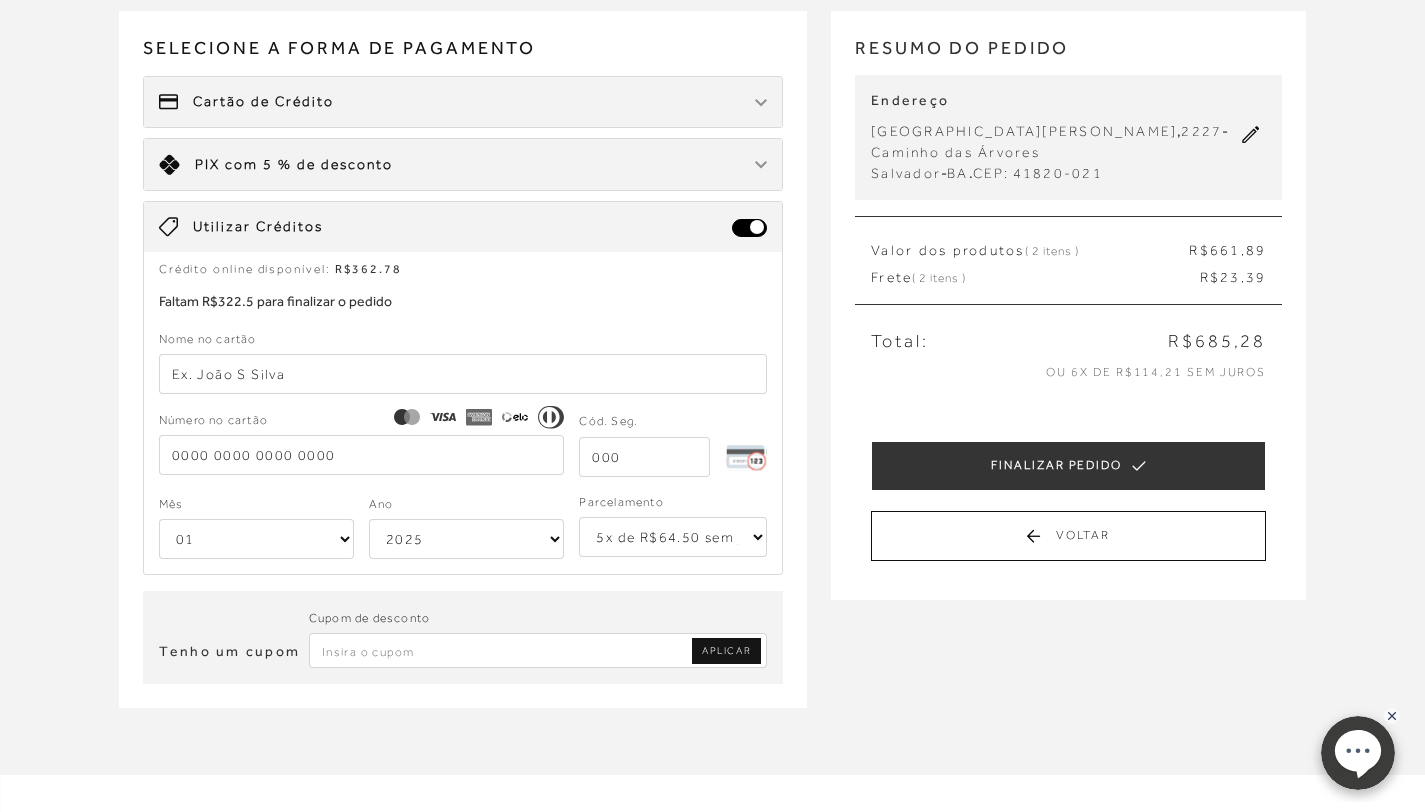 scroll, scrollTop: 157, scrollLeft: 0, axis: vertical 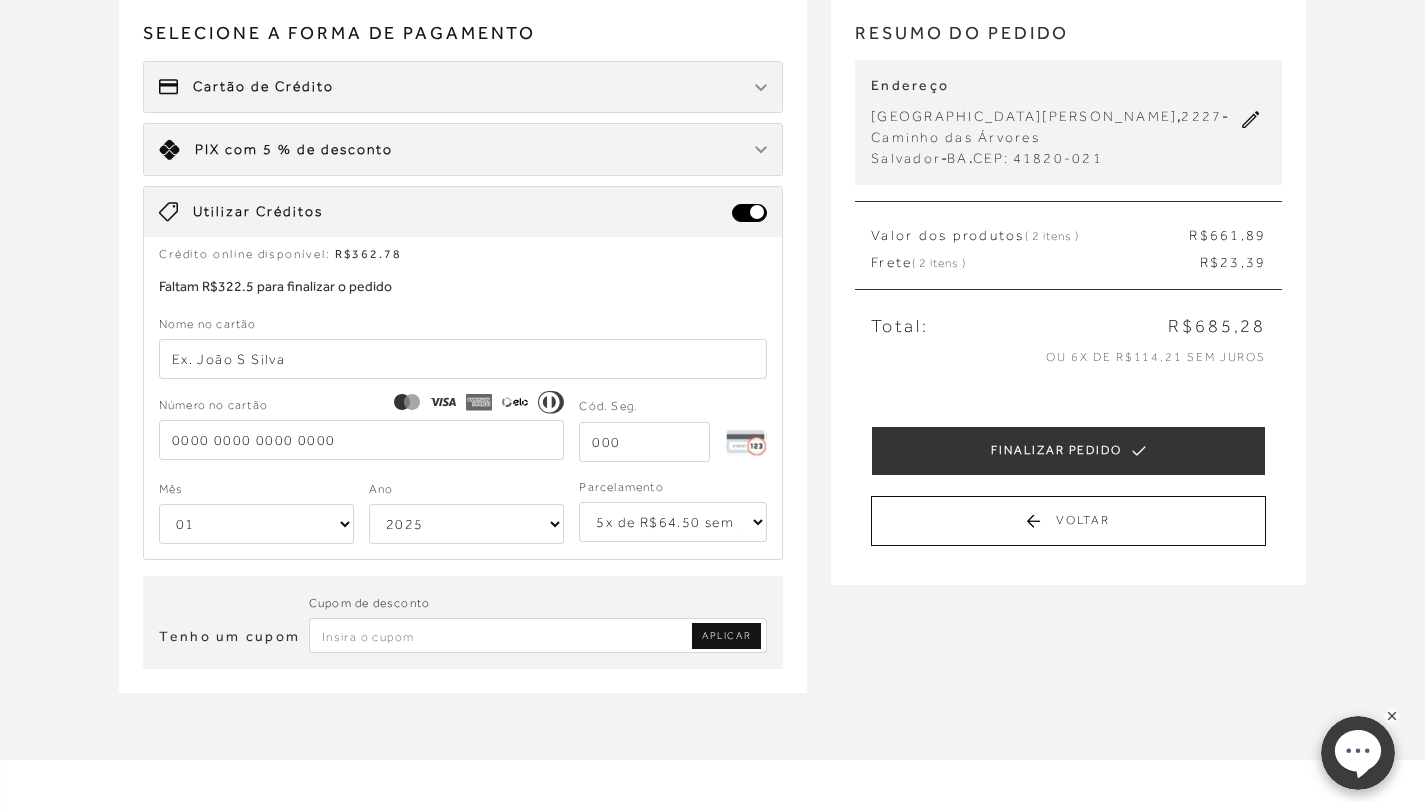 click at bounding box center [463, 359] 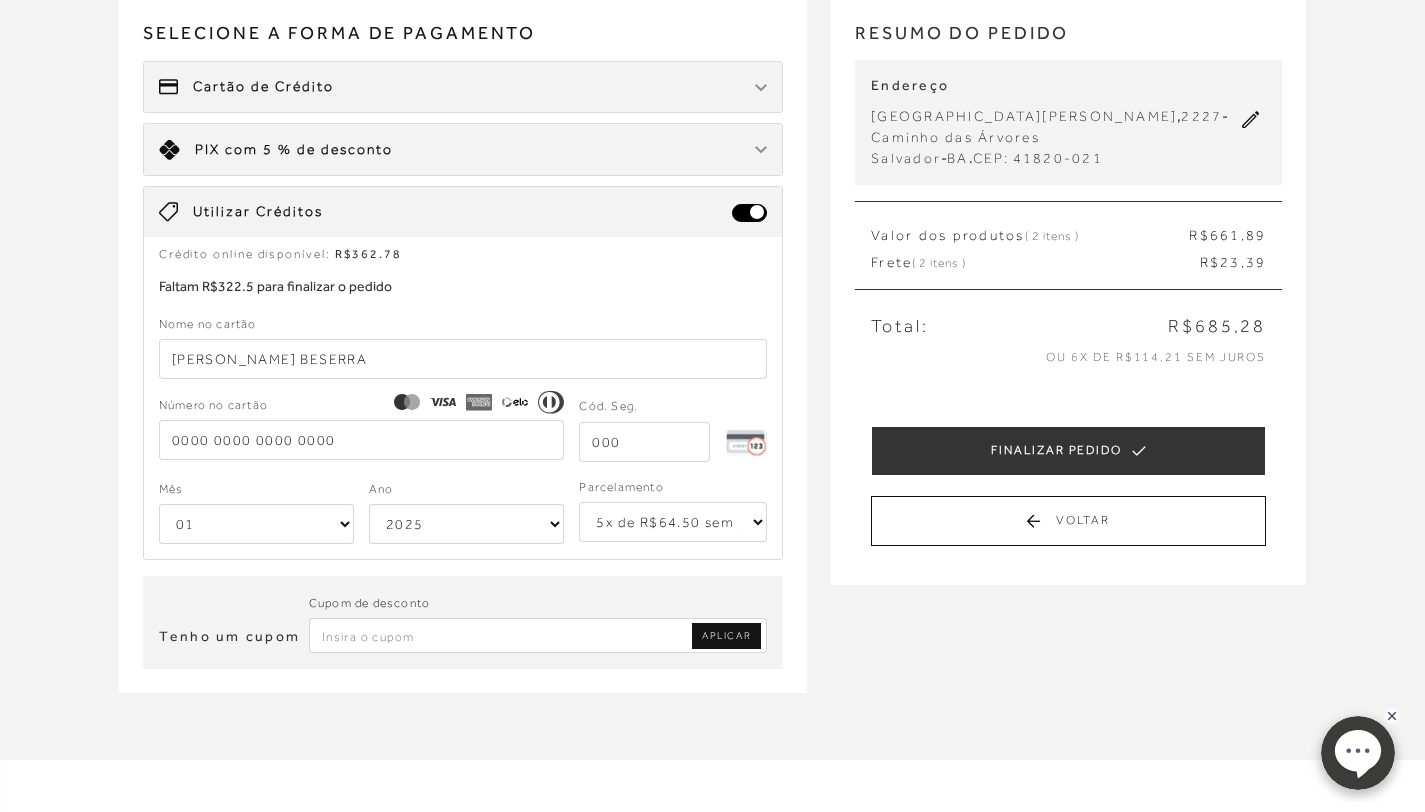 type on "BRUNA RIOS BESERRA" 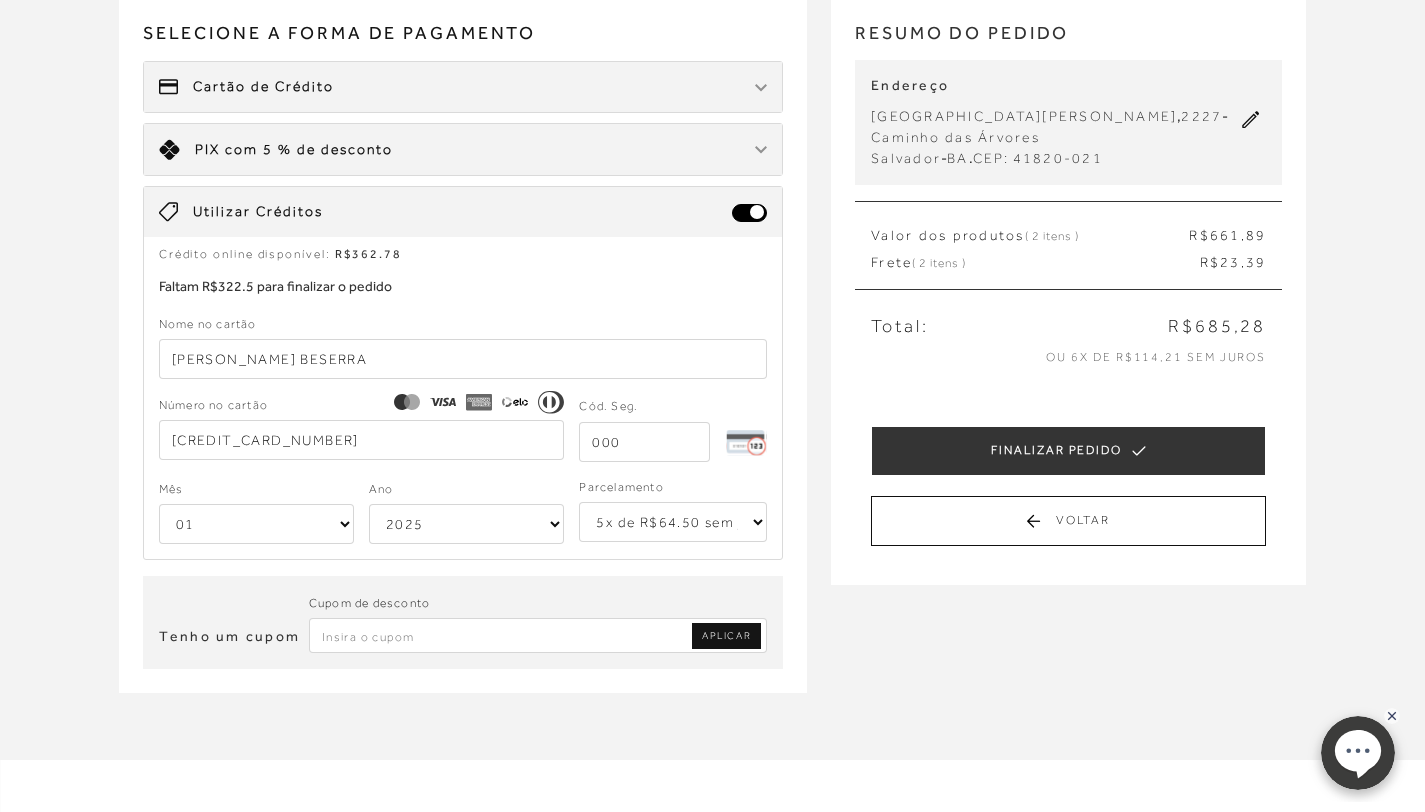 type on "5162920524107374" 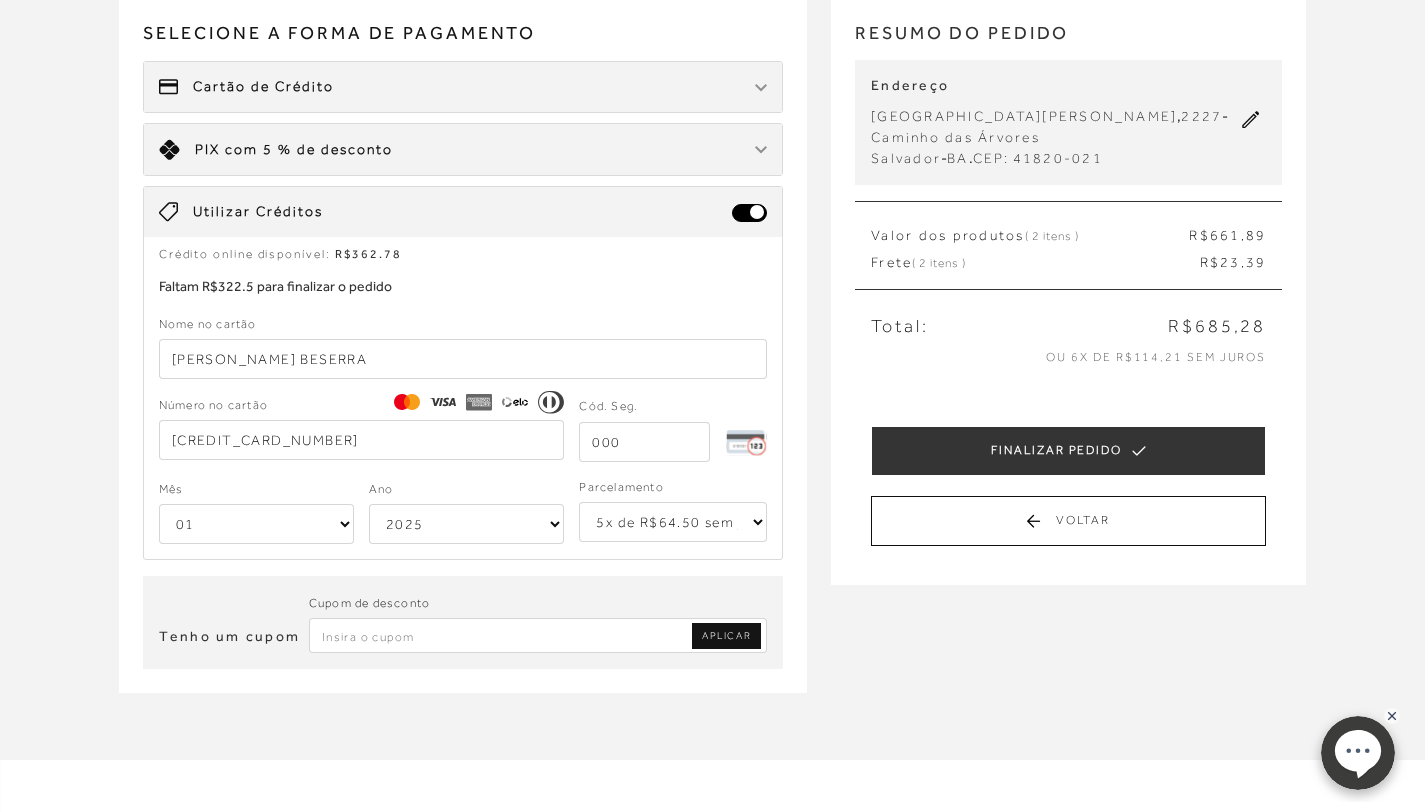 click at bounding box center [644, 442] 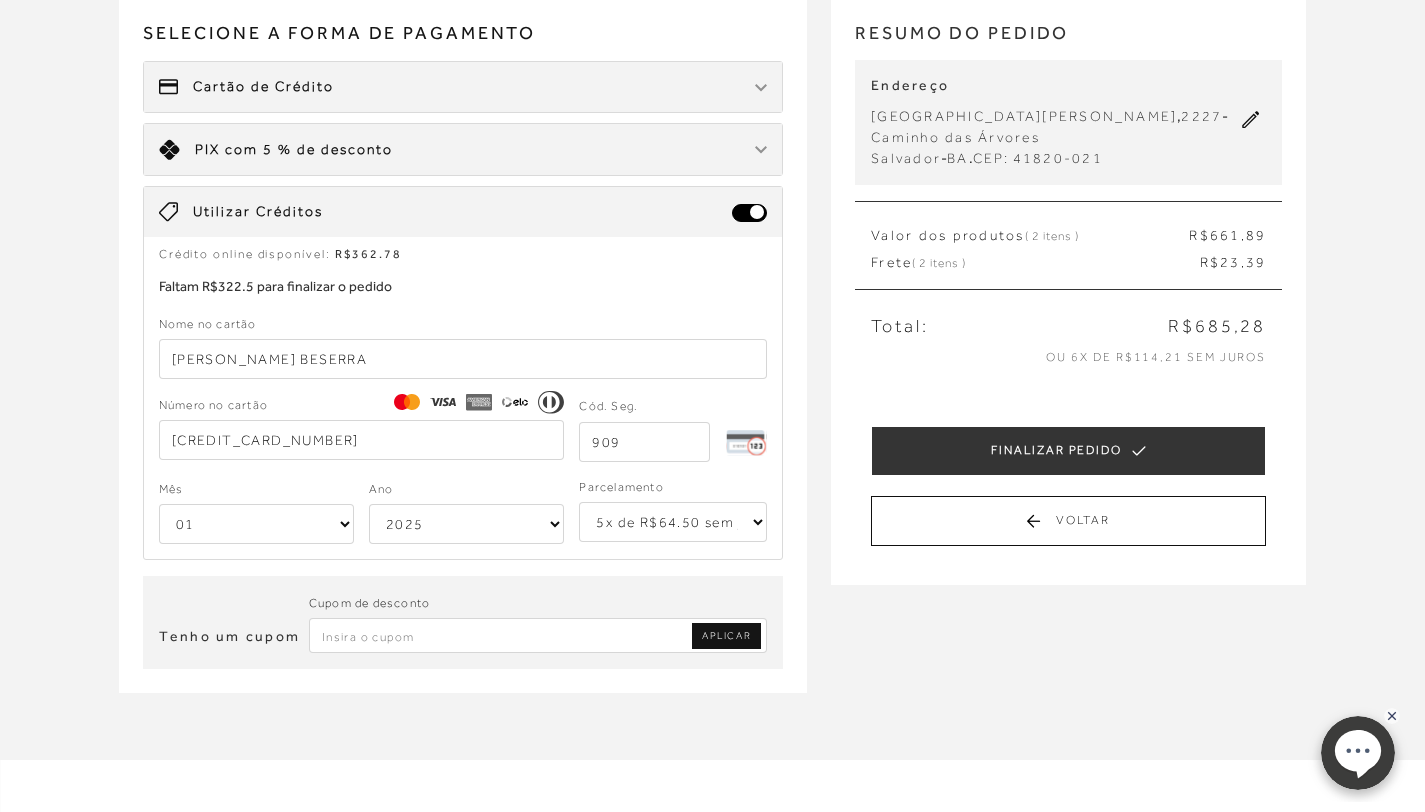 type on "909" 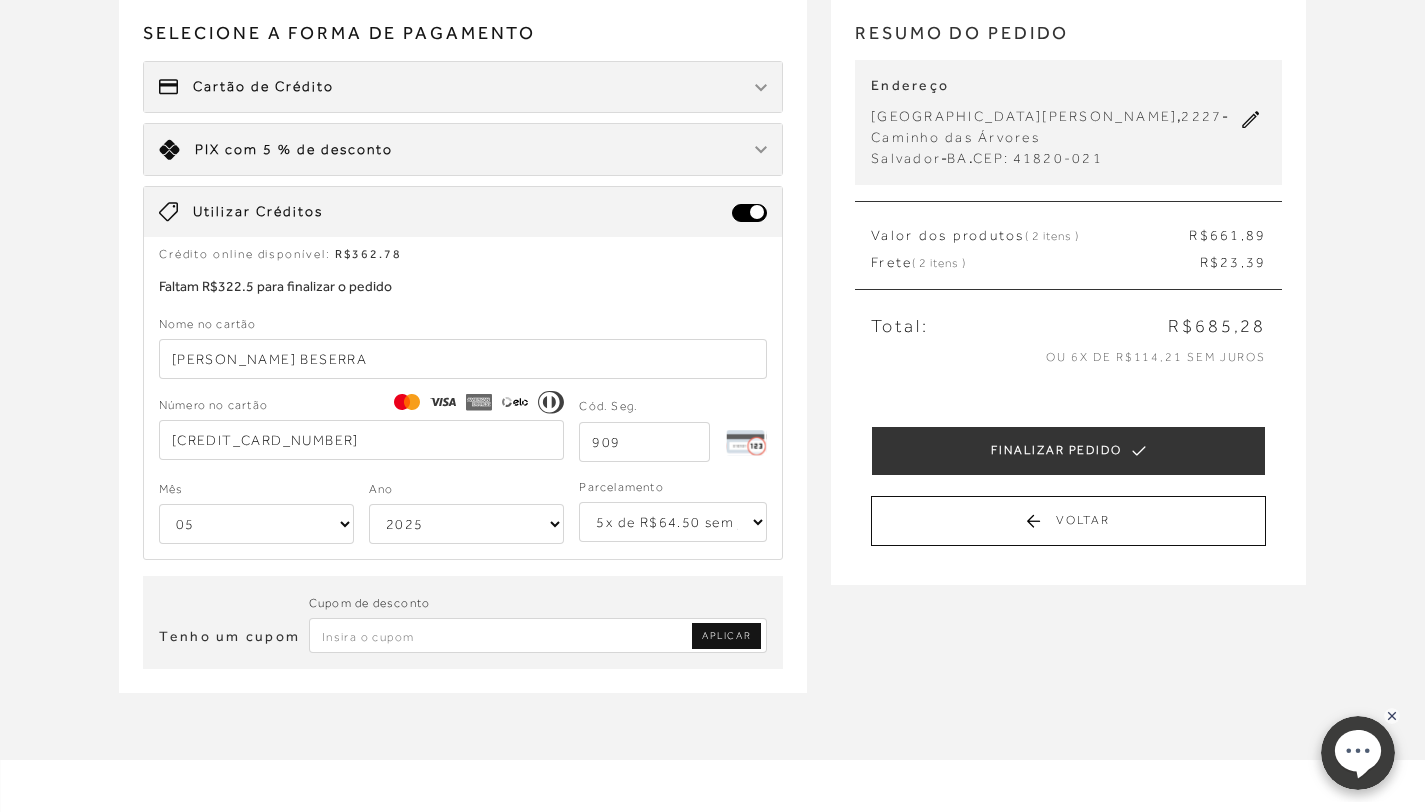 click on "2025 2026 2027 2028 2029 2030 2031 2032 2033 2034 2035 2036 2037 2038 2039 2040 2041 2042 2043 2044" at bounding box center [466, 524] 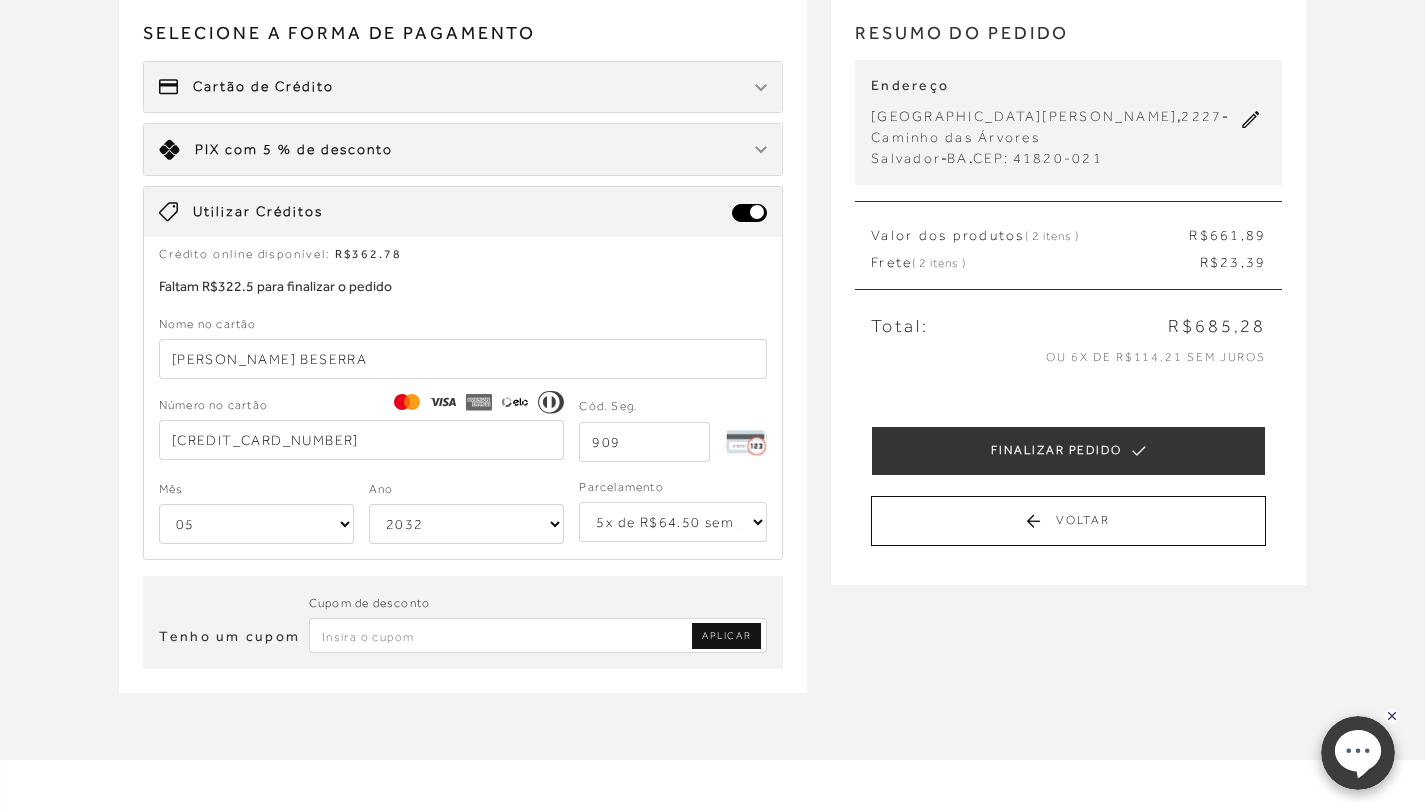 click on "MINHA SACOLA
SANDÁLIA SALTO ALTO TIRAS MEIA CANA BEGE ARGILA
CÓD: 11530040136
Nº:
36
1 R$" at bounding box center [712, 365] 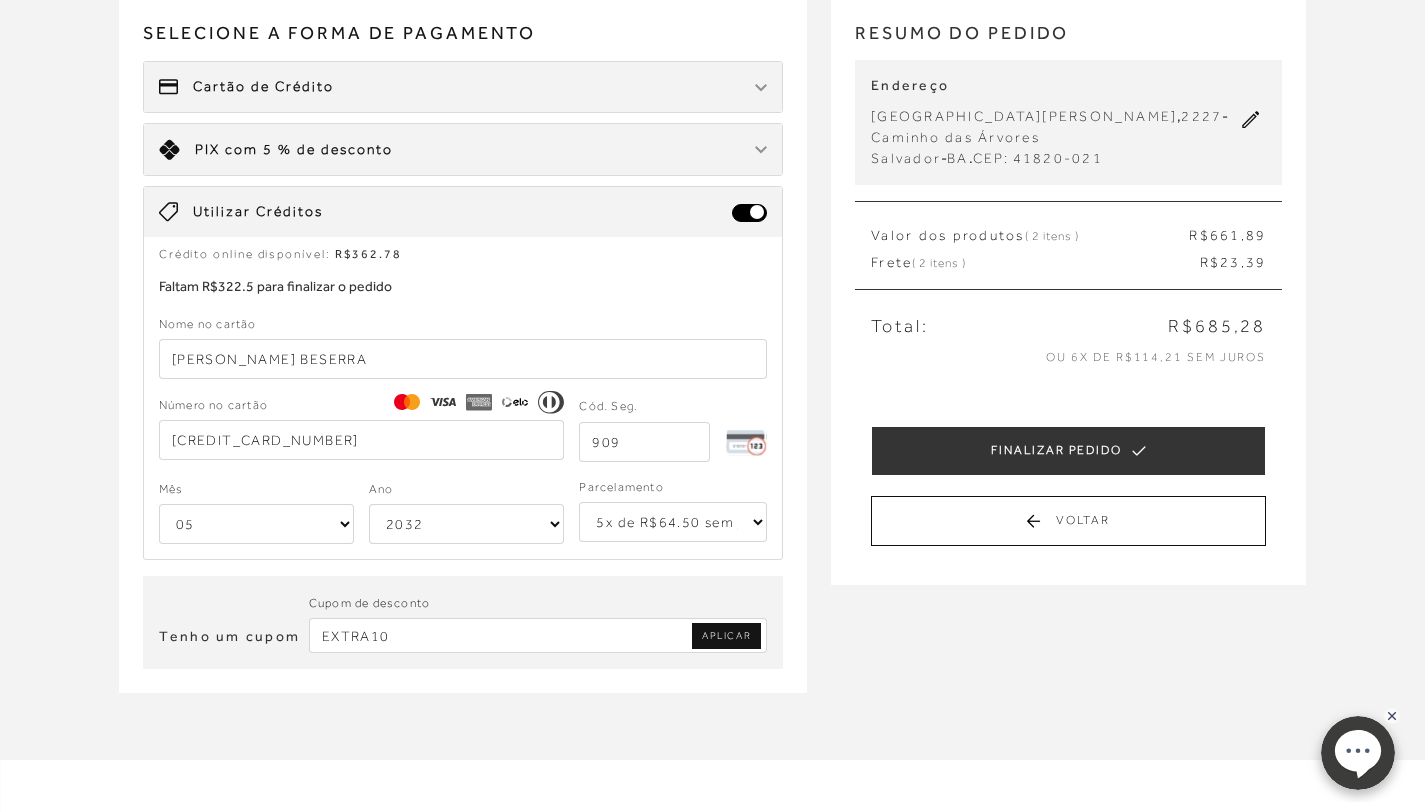 type on "EXTRA10" 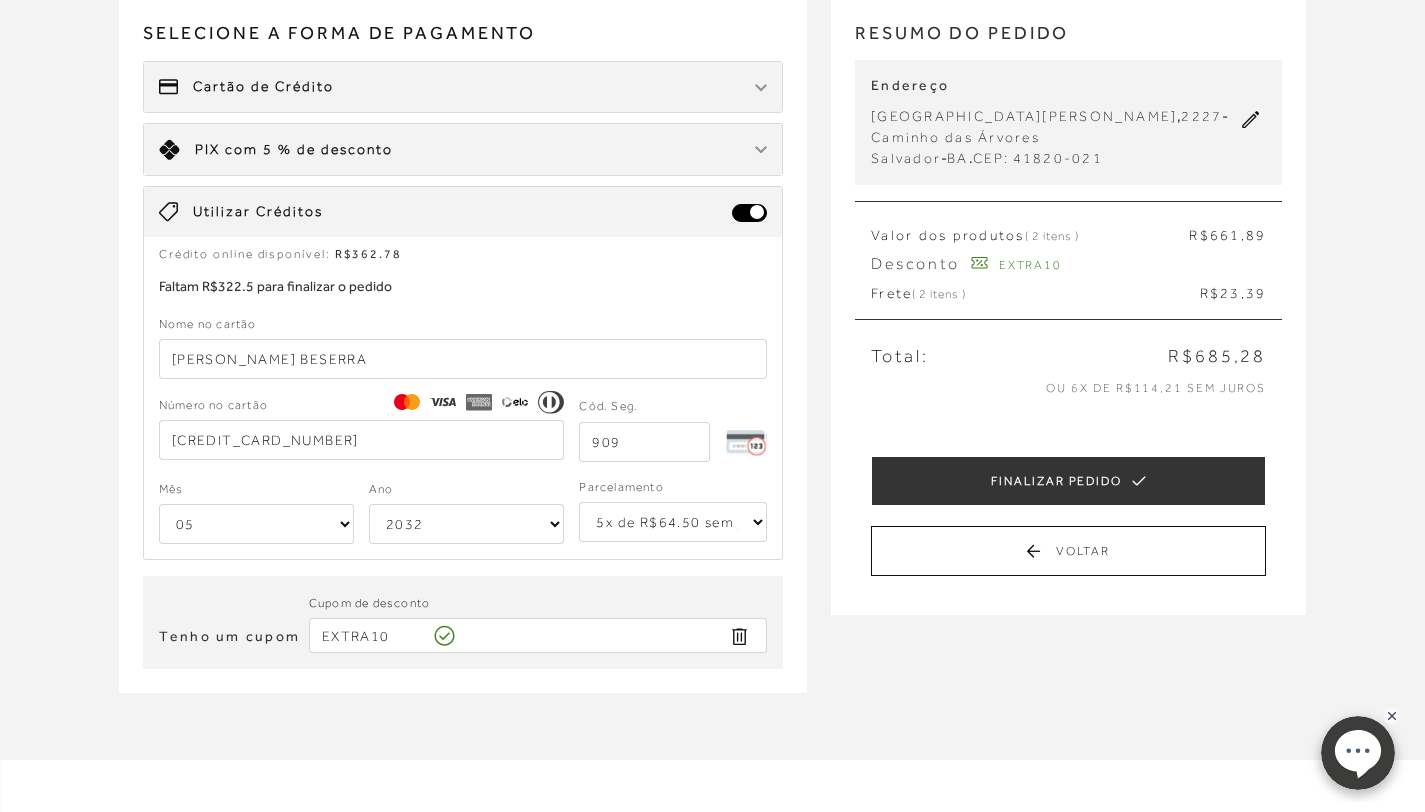 type 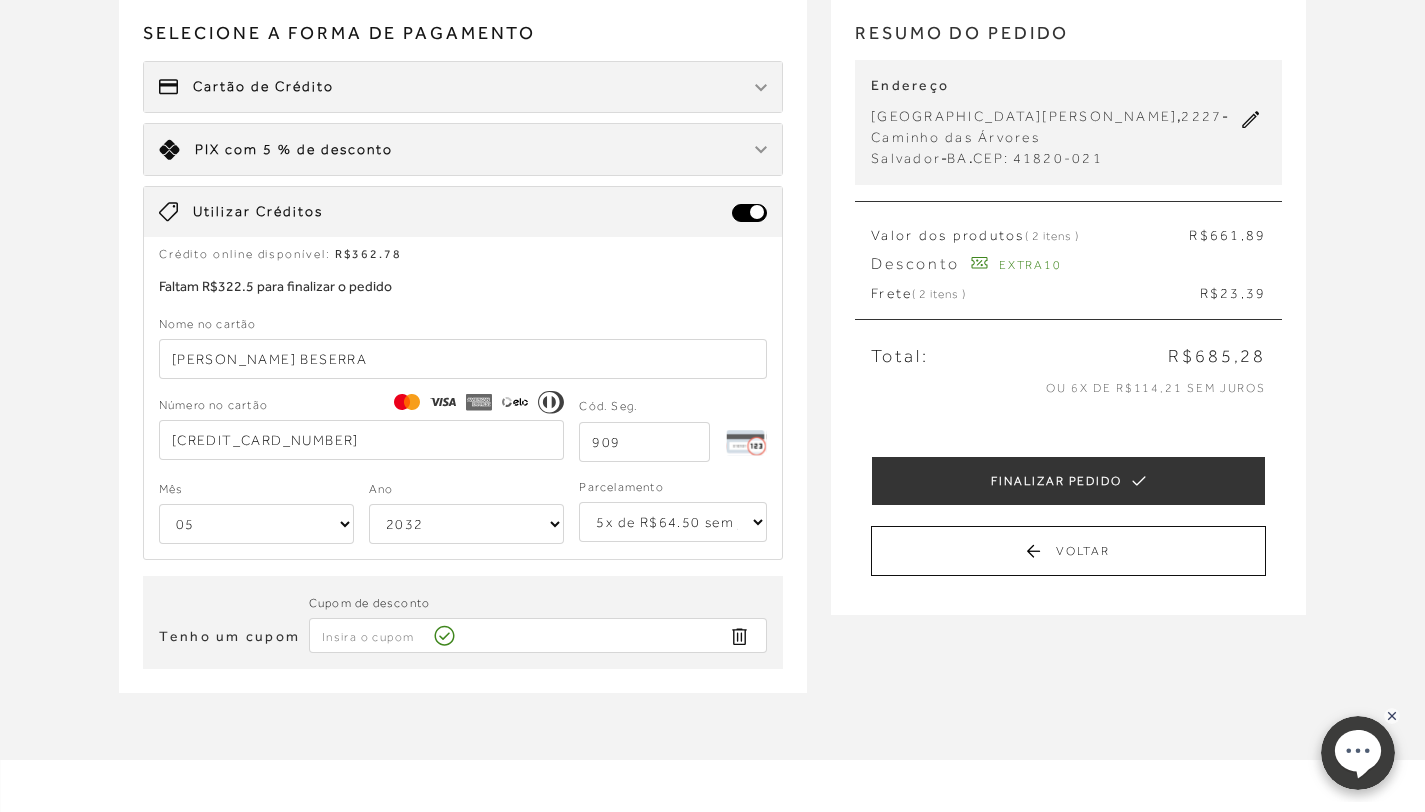 select on "1" 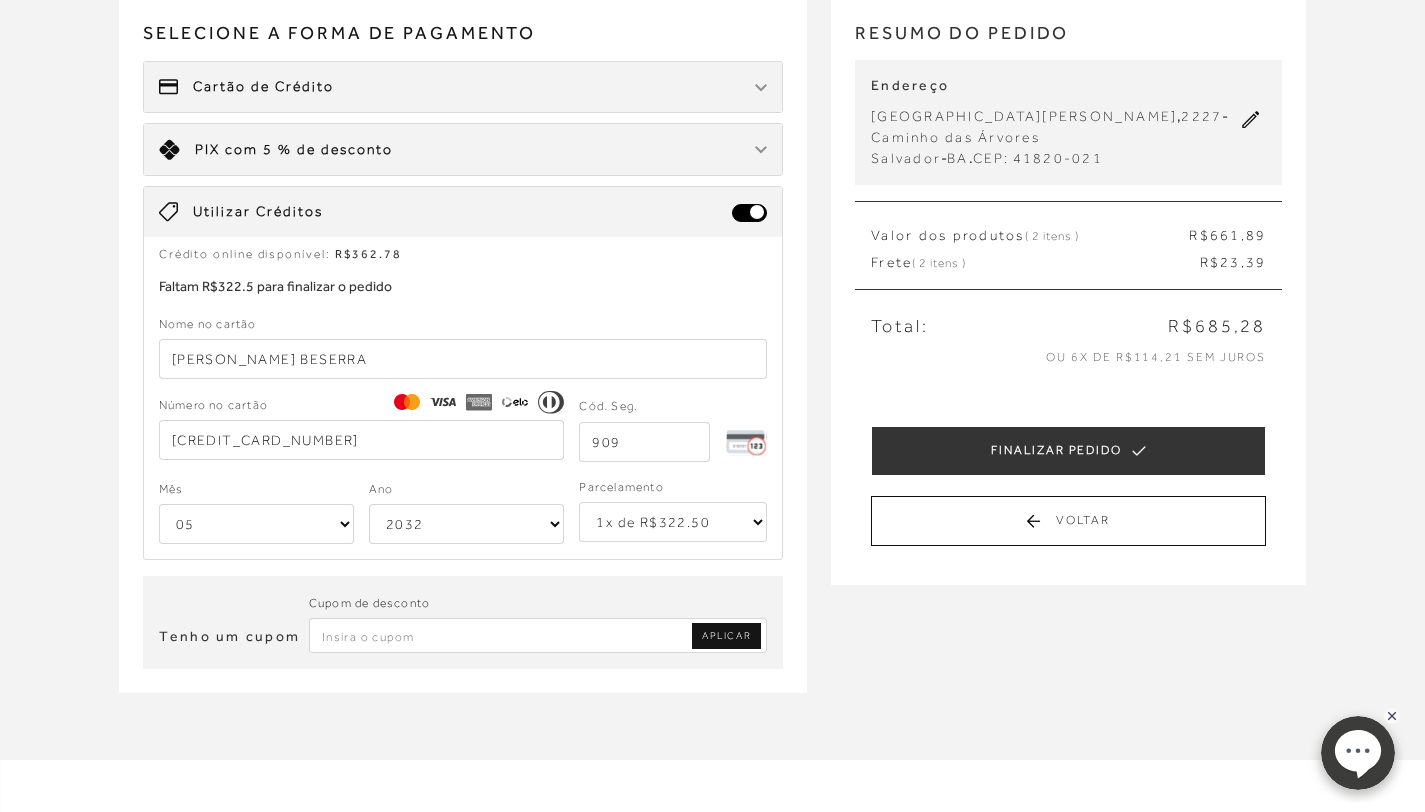 click at bounding box center (538, 635) 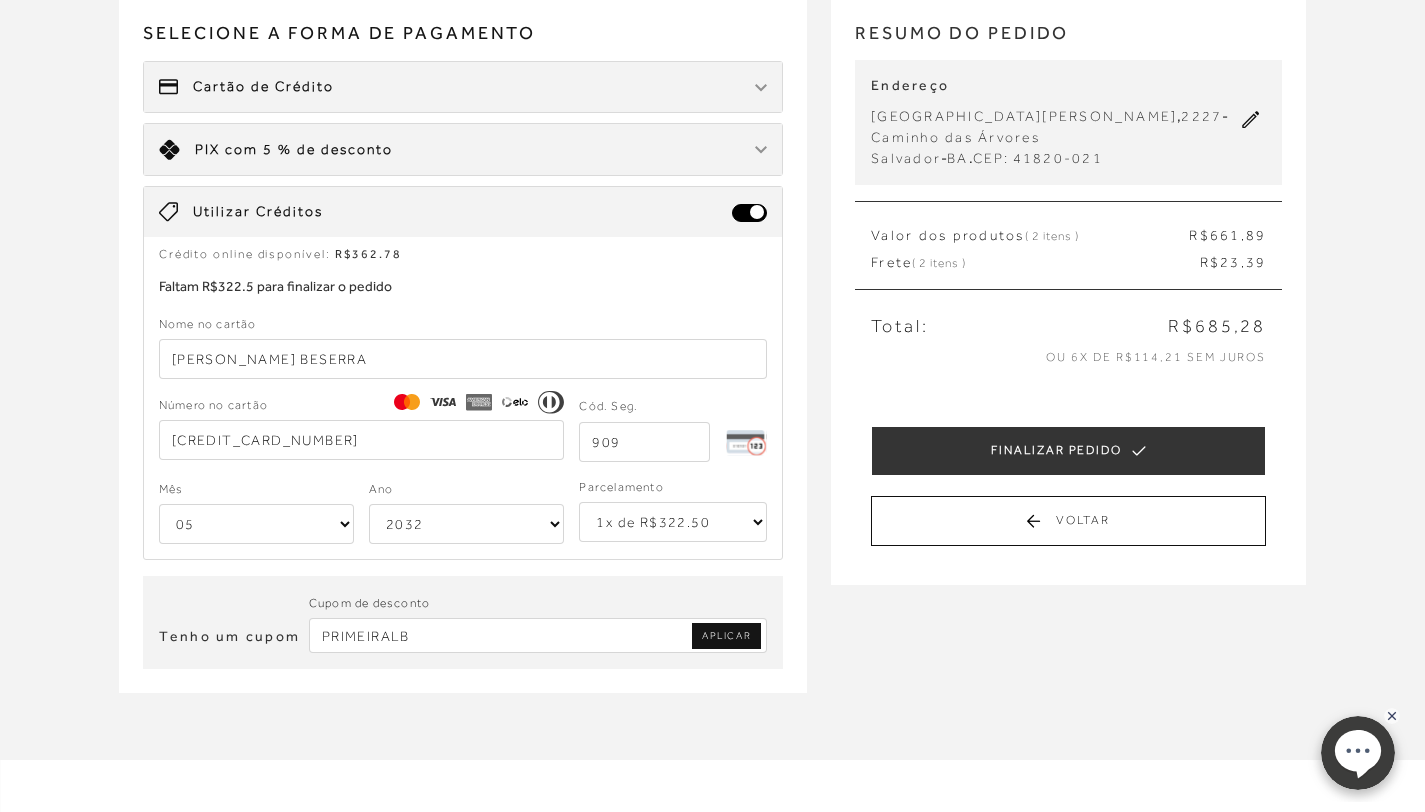 type on "PRIMEIRALB" 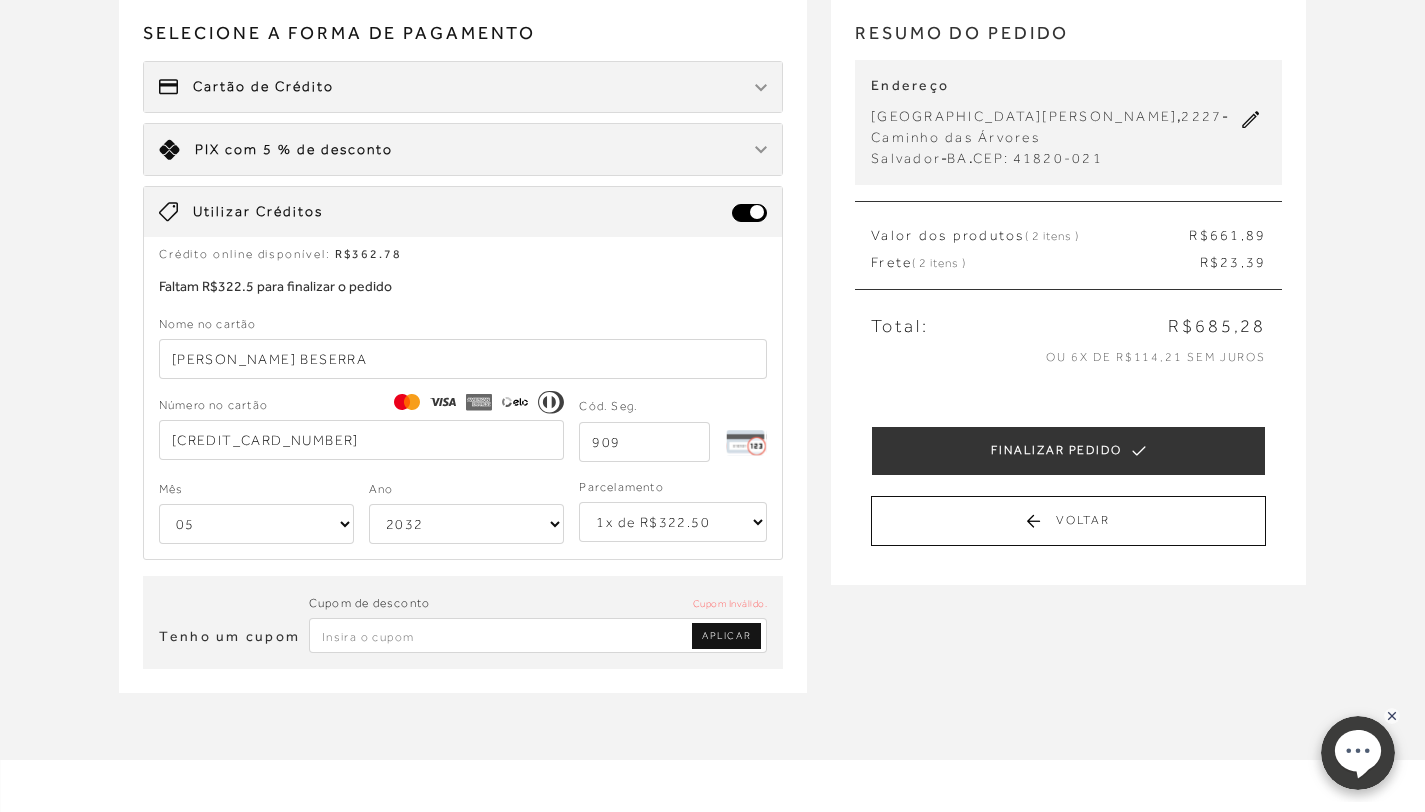 click at bounding box center [538, 635] 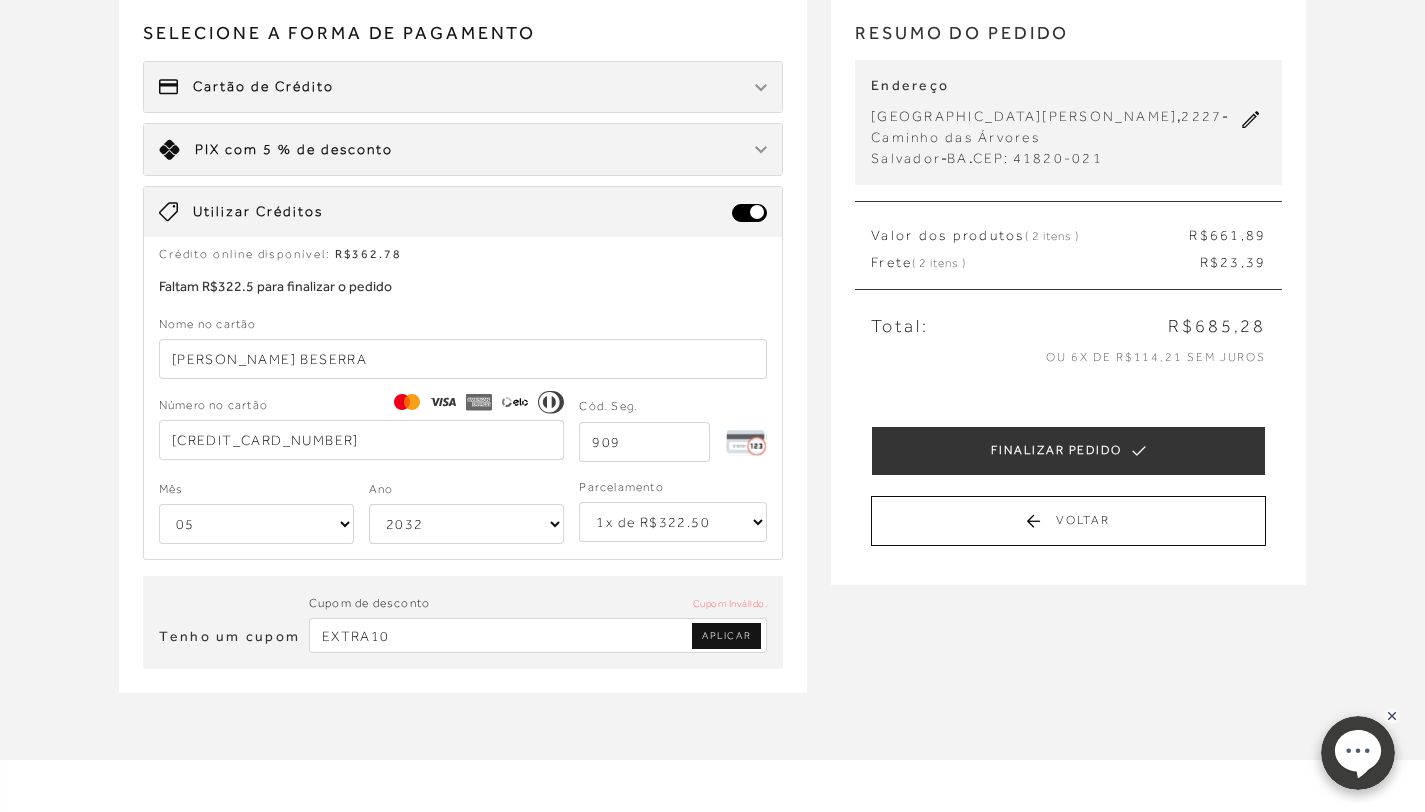 type on "EXTRA10" 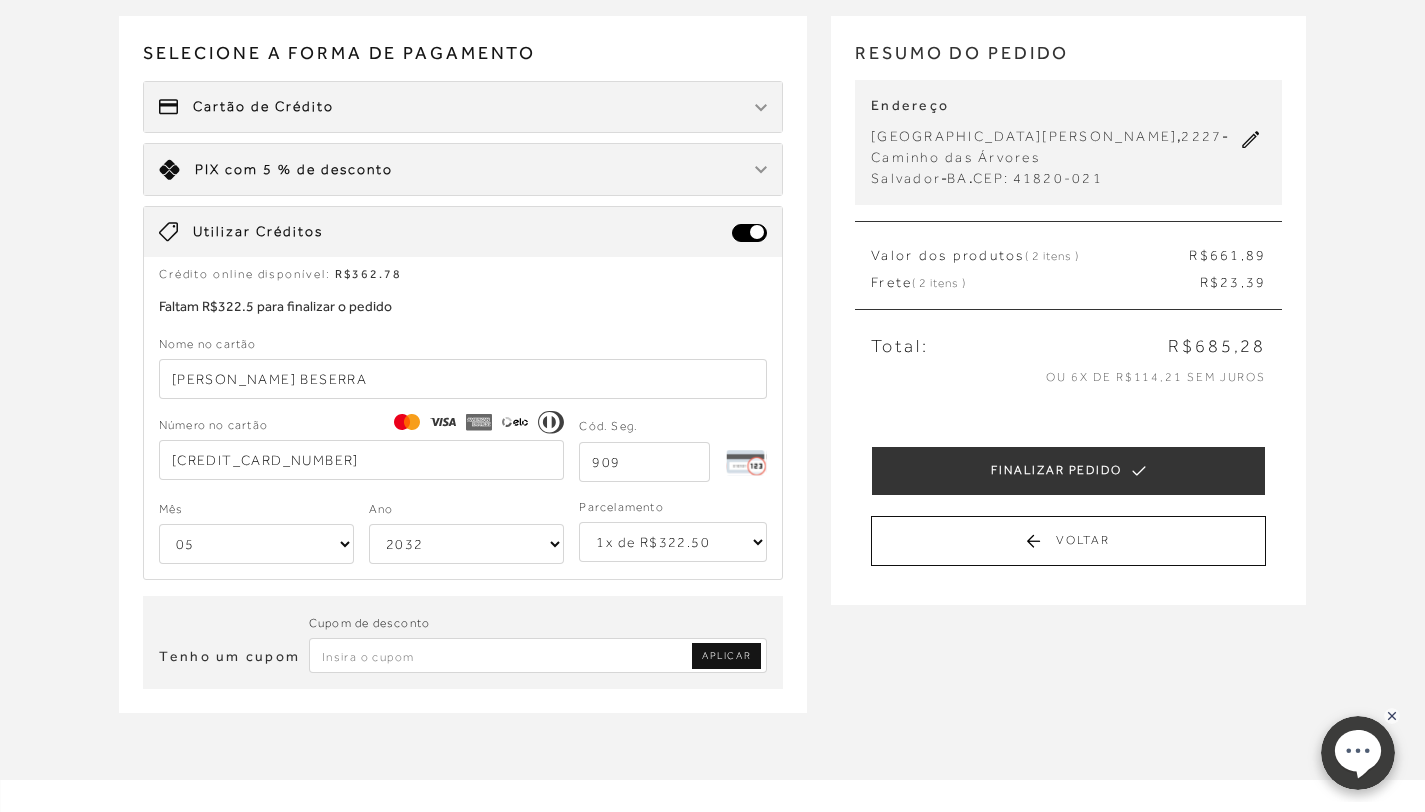 scroll, scrollTop: 156, scrollLeft: 0, axis: vertical 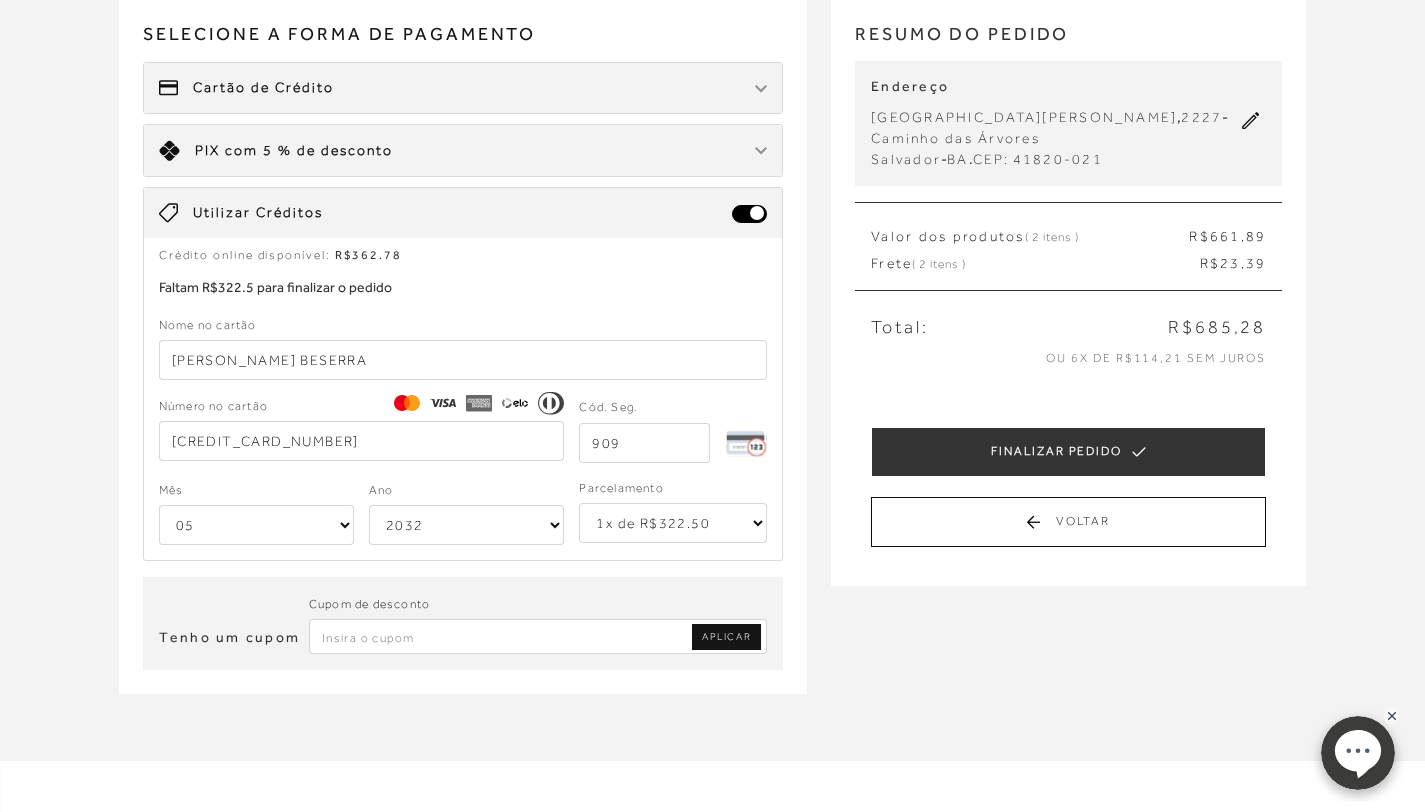 click at bounding box center (538, 636) 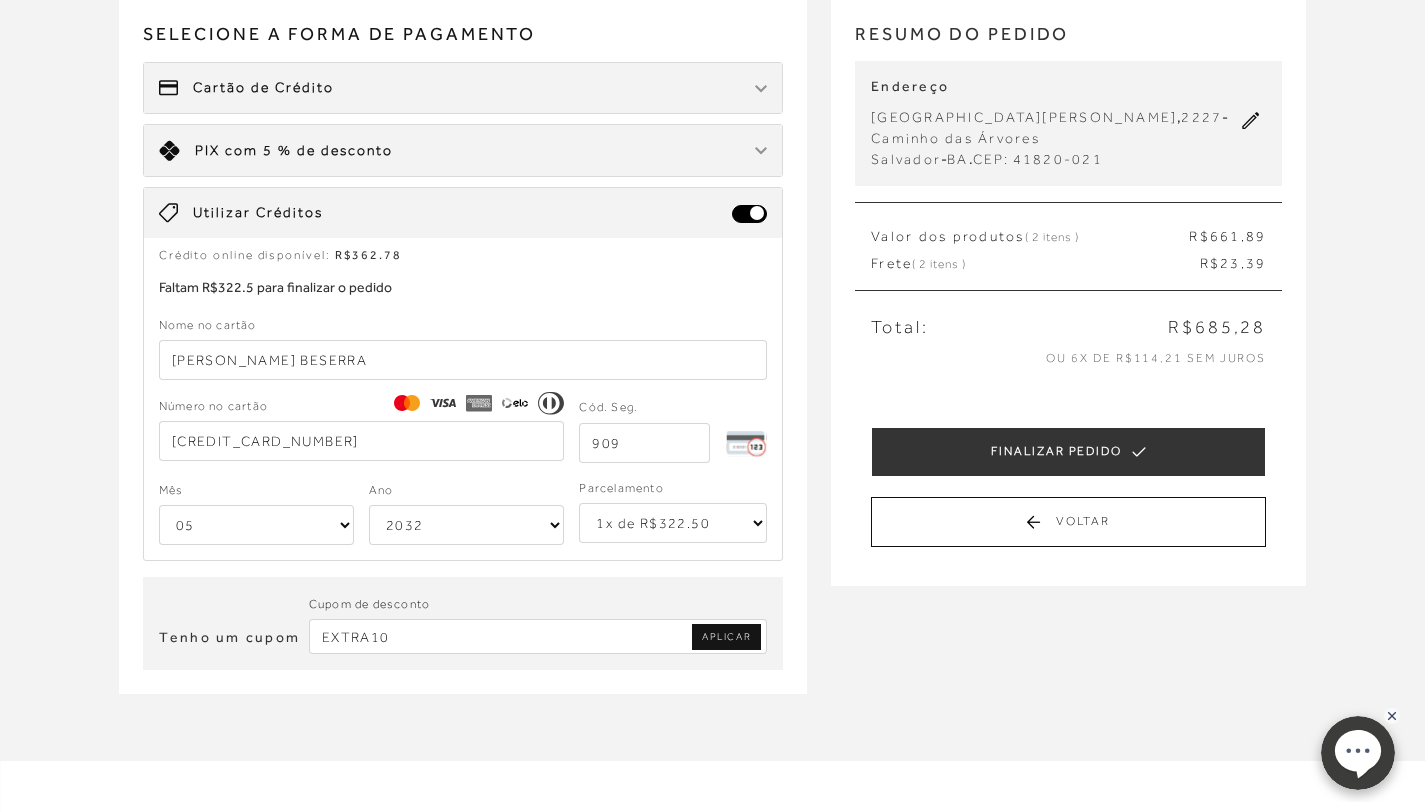 type on "EXTRA10" 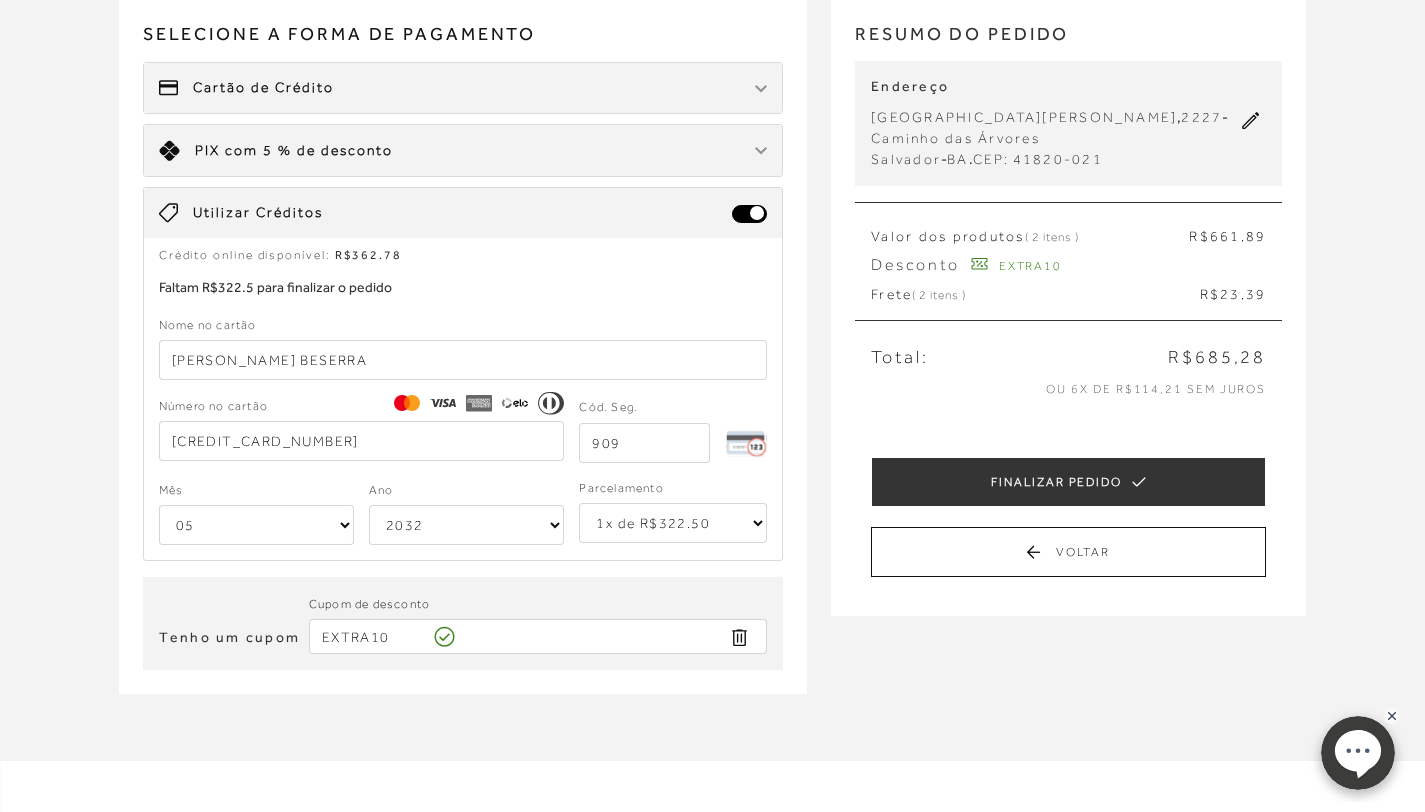 type 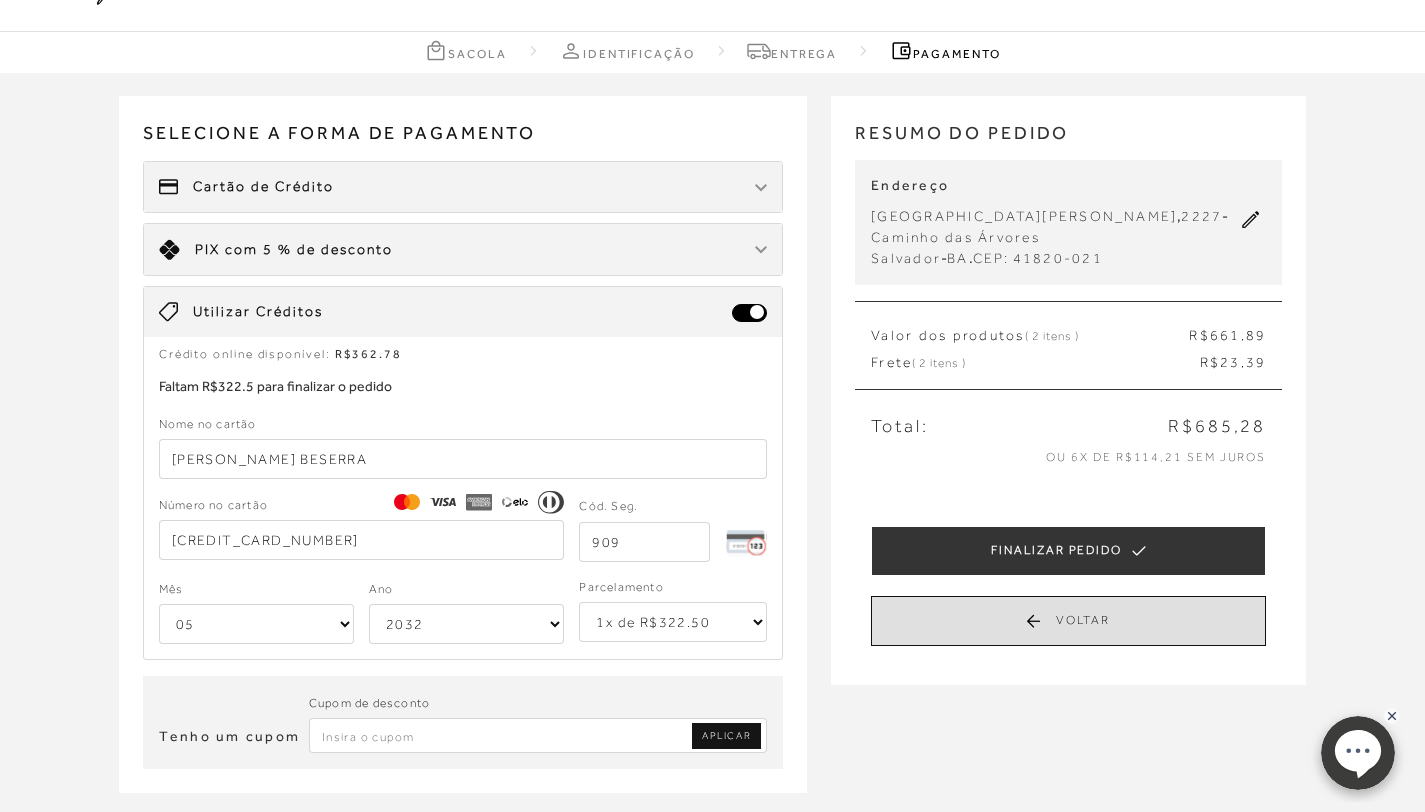 scroll, scrollTop: 0, scrollLeft: 0, axis: both 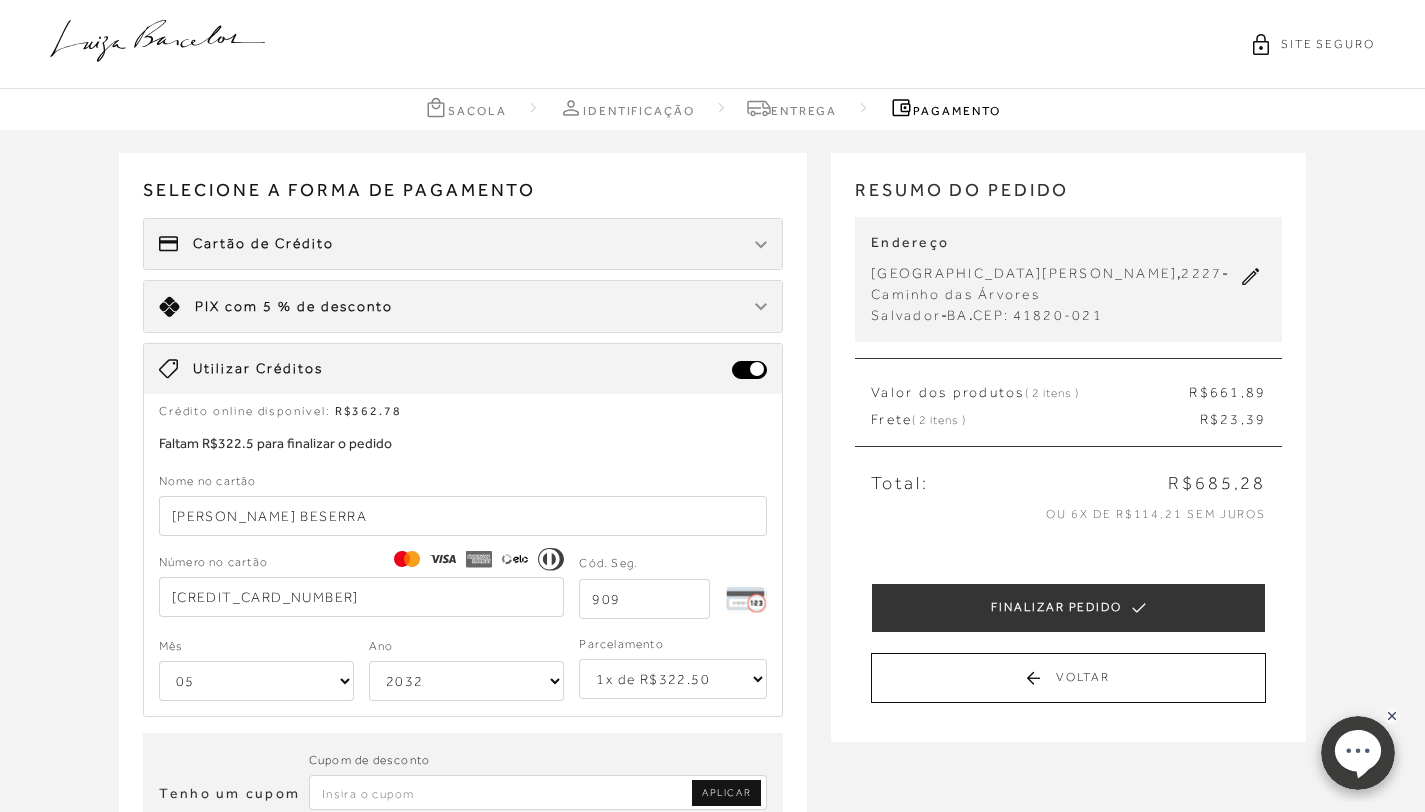 click at bounding box center [761, 307] 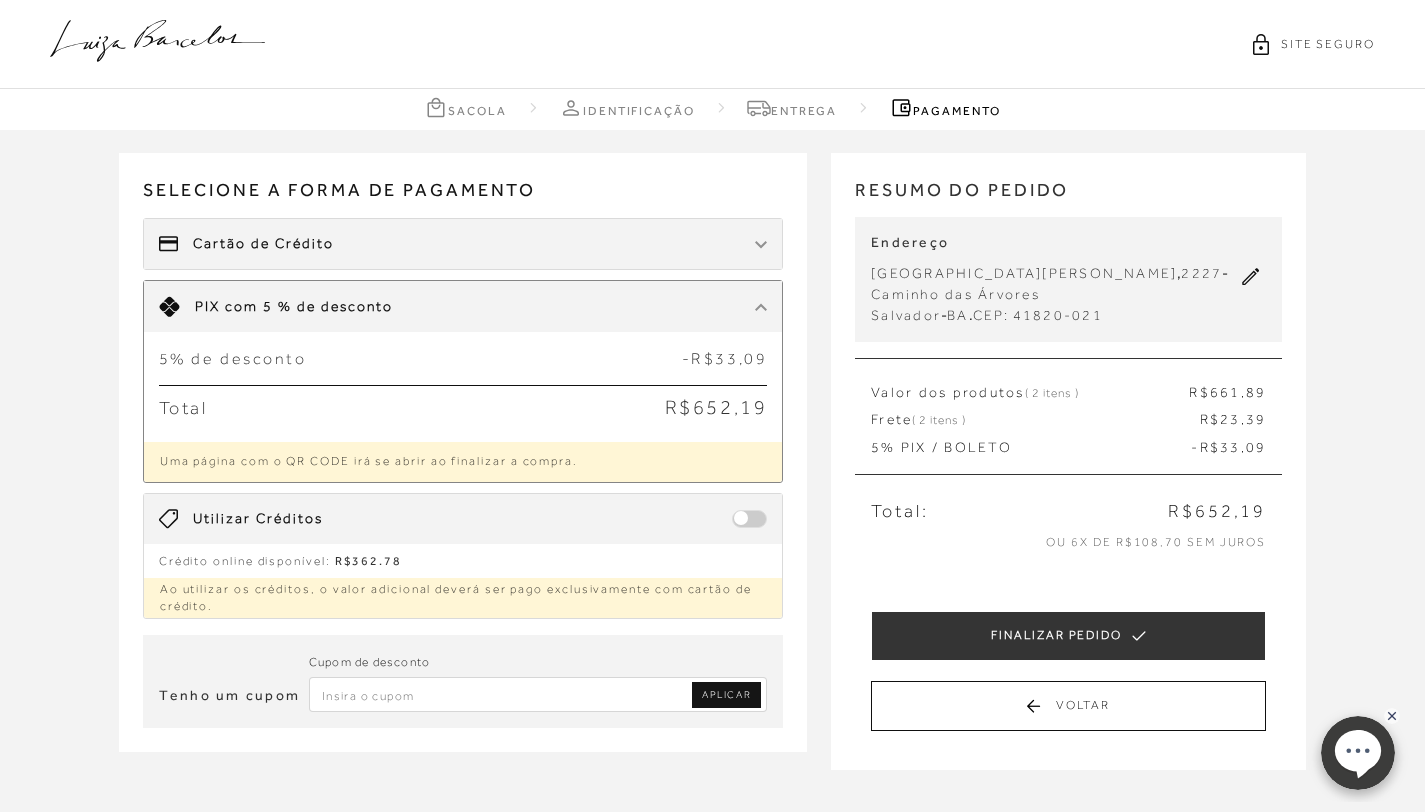 click at bounding box center [749, 519] 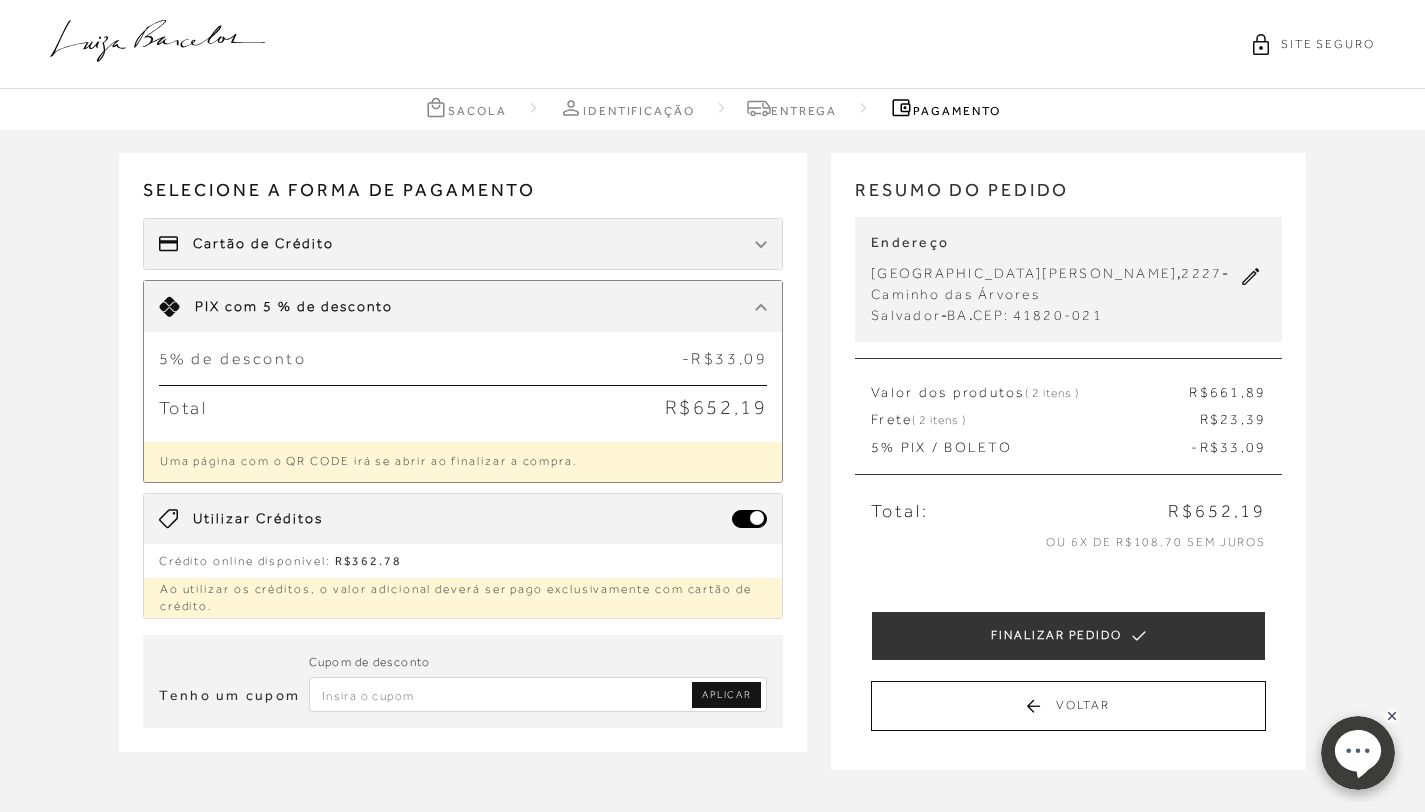 select on "05" 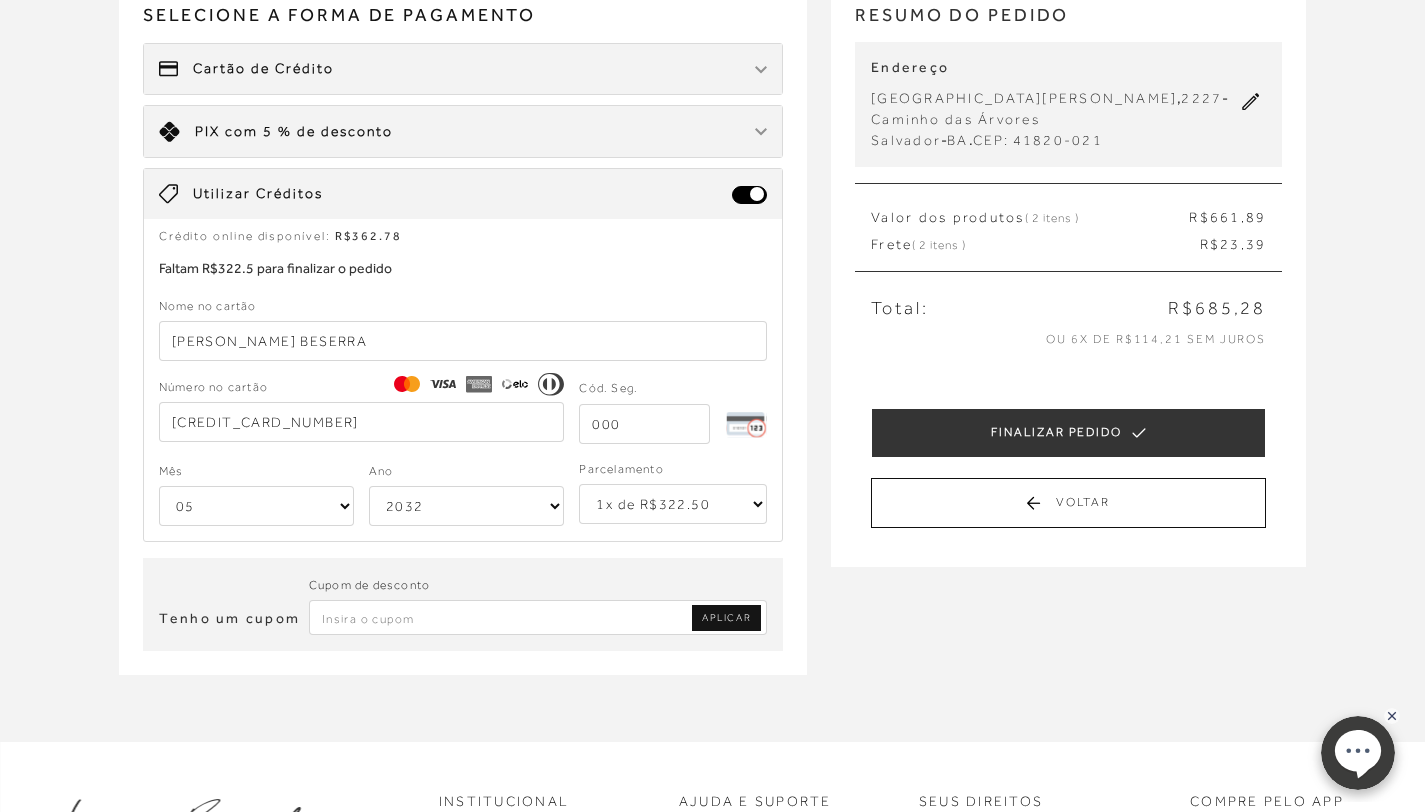 scroll, scrollTop: 255, scrollLeft: 0, axis: vertical 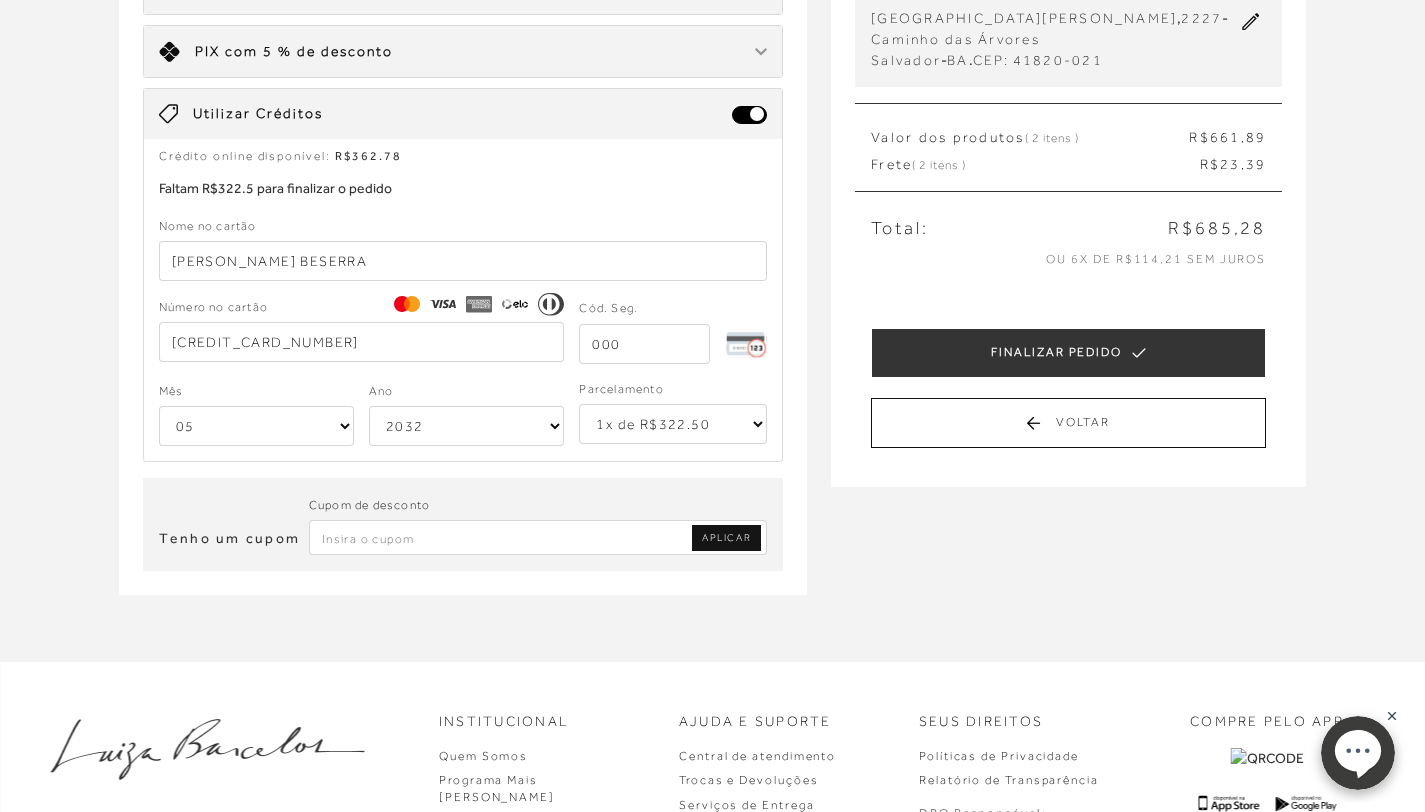 click 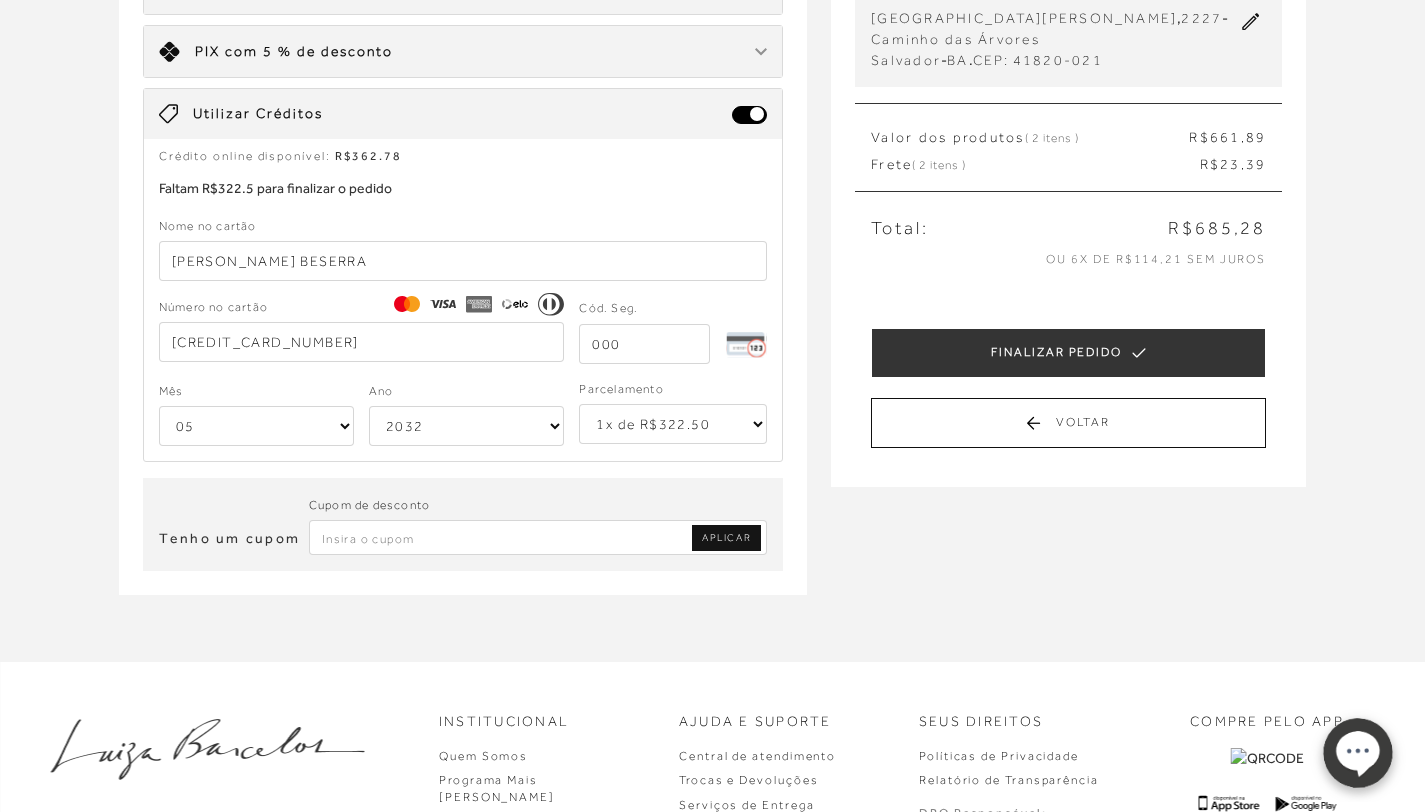 click at bounding box center (538, 537) 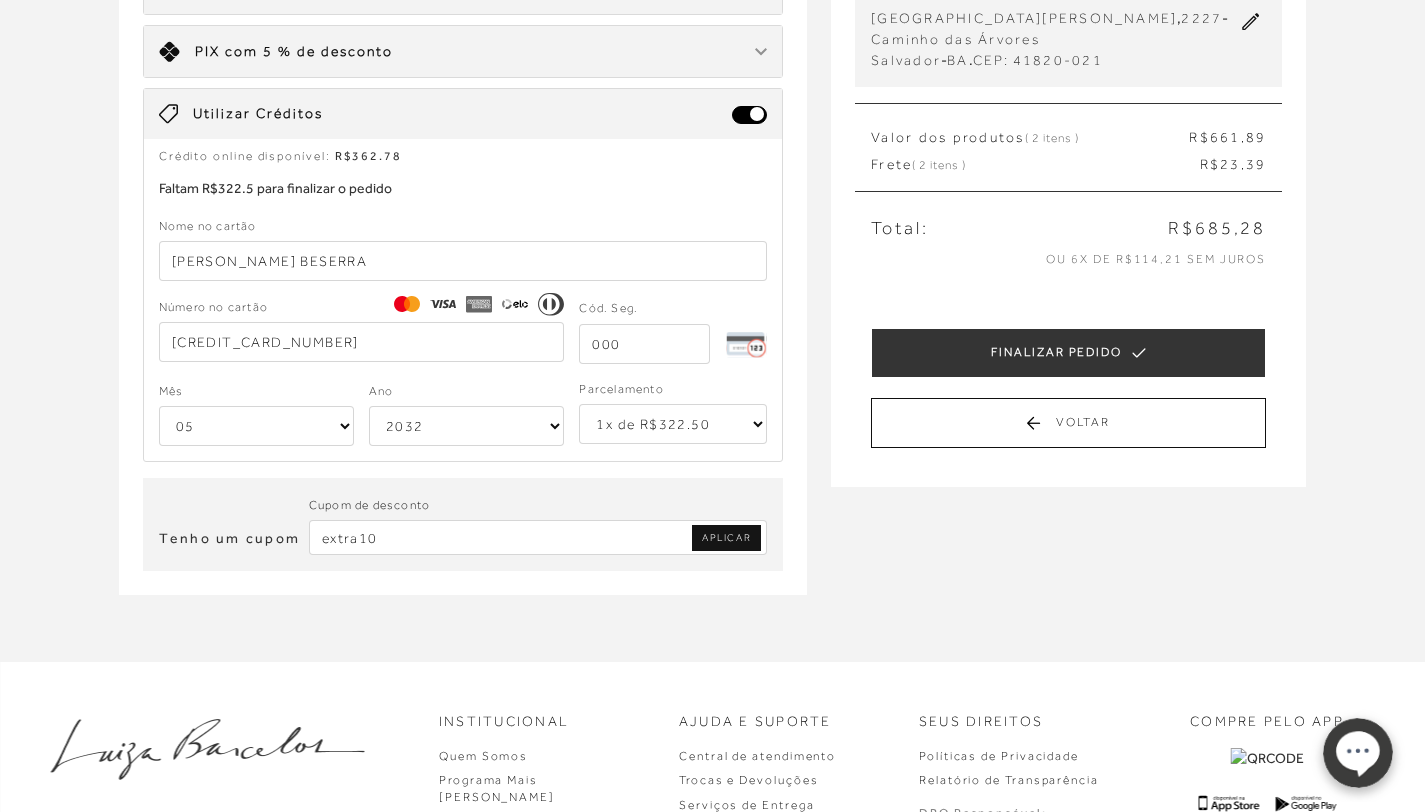 type on "extra10" 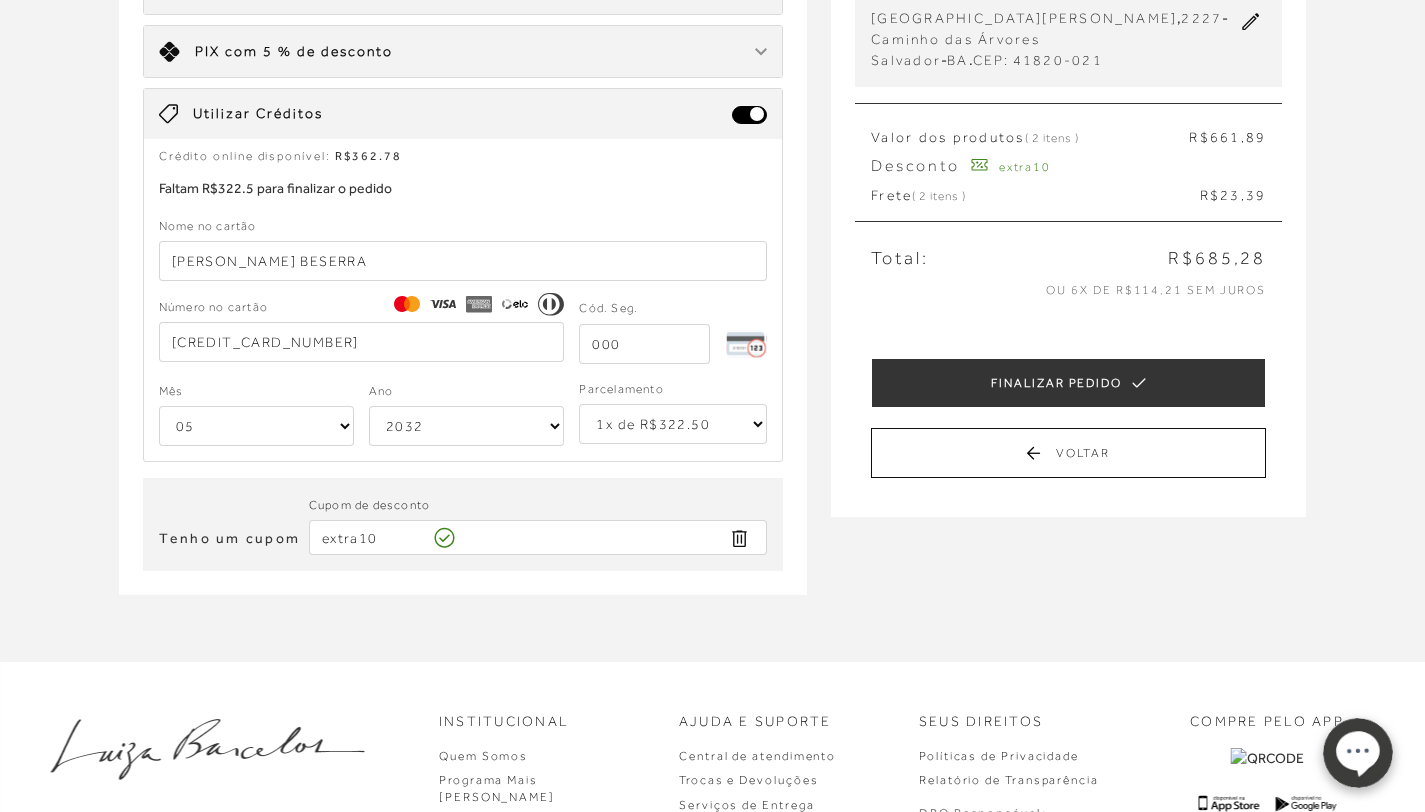 scroll, scrollTop: 246, scrollLeft: 0, axis: vertical 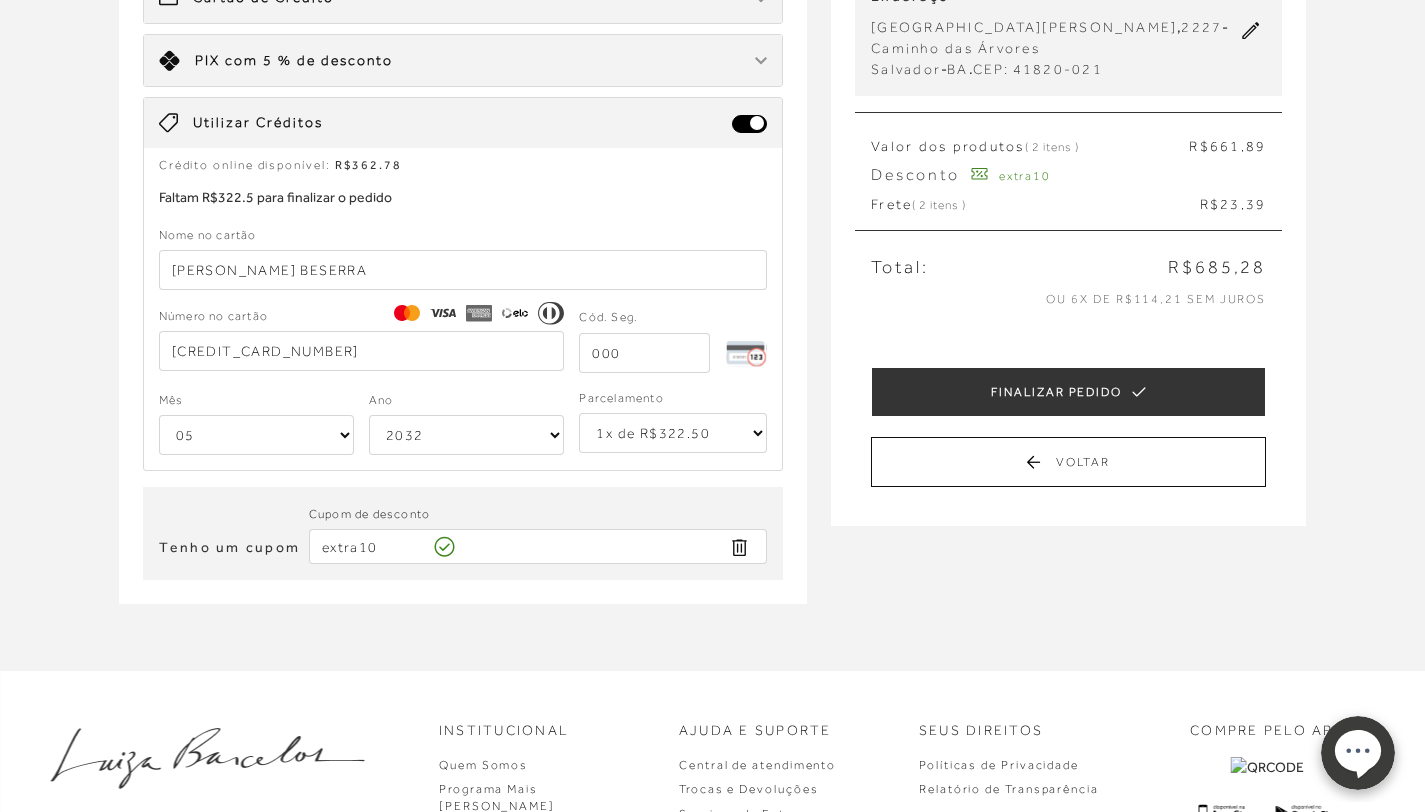 type 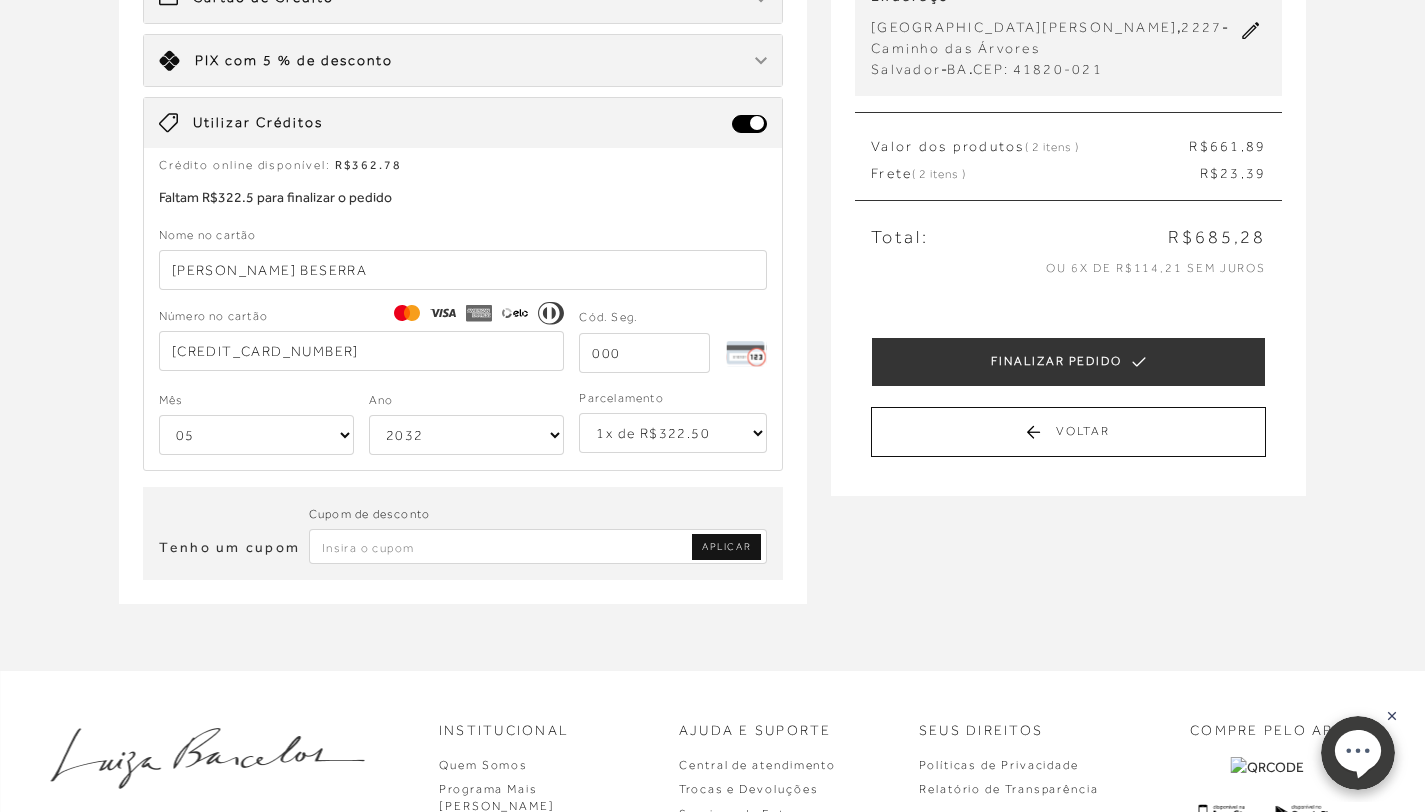 click at bounding box center [538, 546] 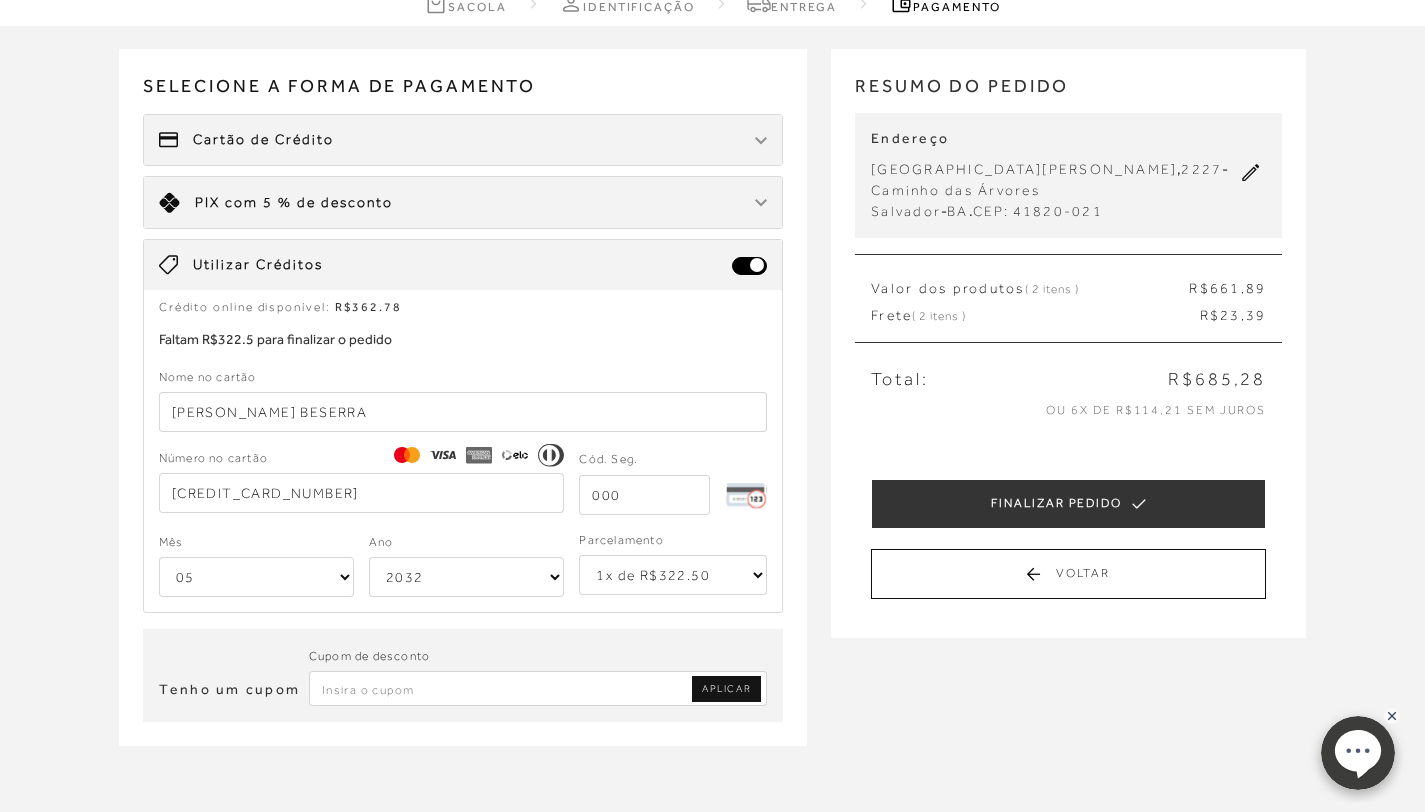 scroll, scrollTop: 140, scrollLeft: 0, axis: vertical 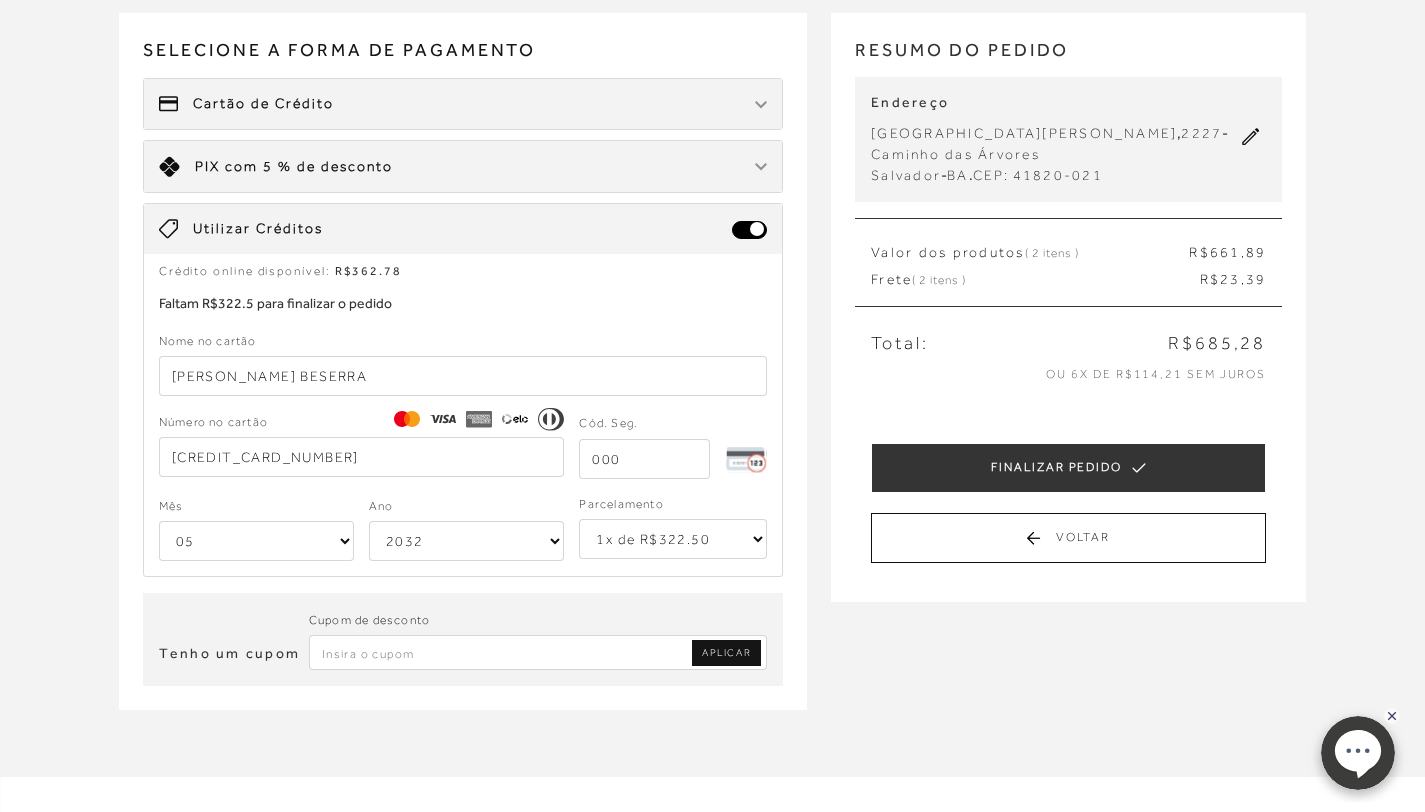click at bounding box center (538, 652) 